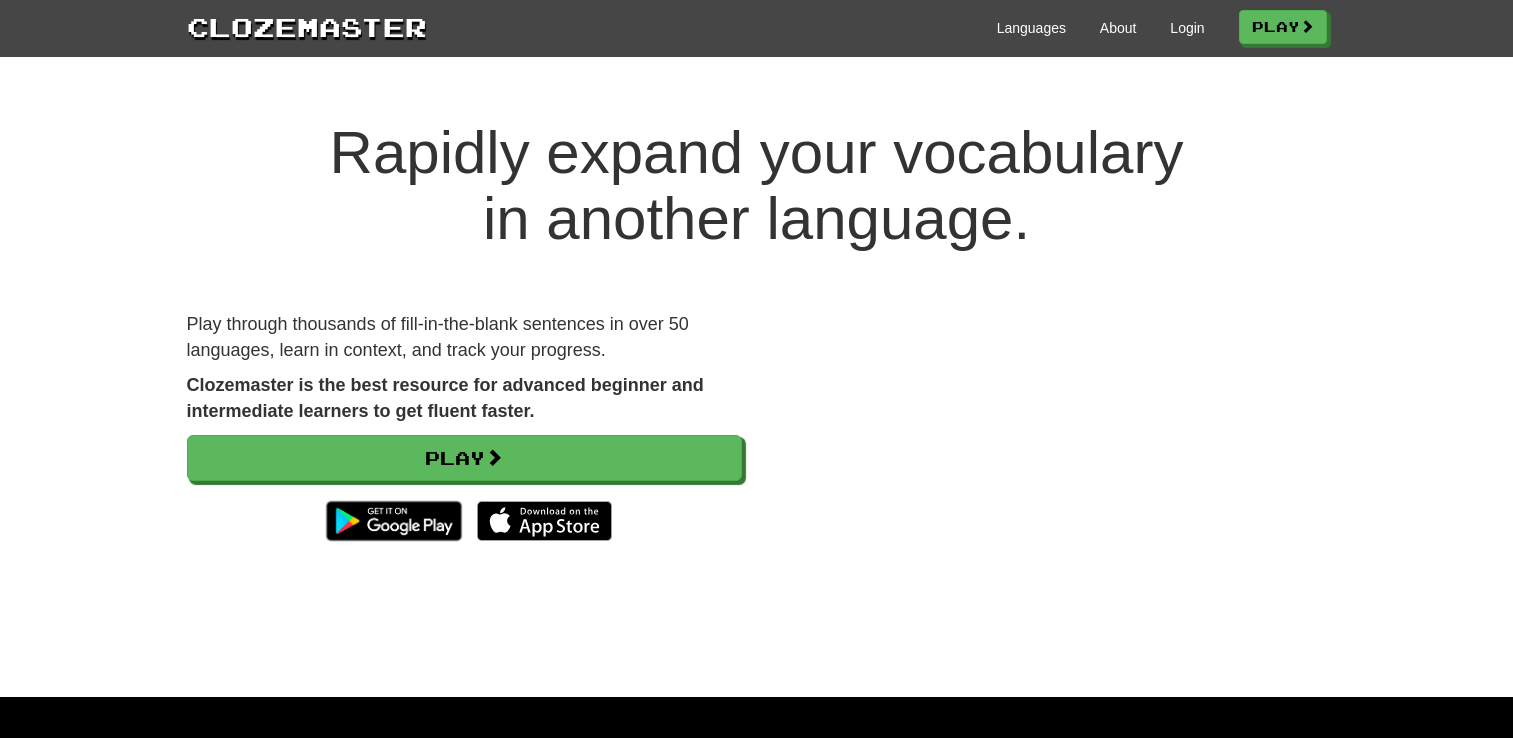scroll, scrollTop: 0, scrollLeft: 0, axis: both 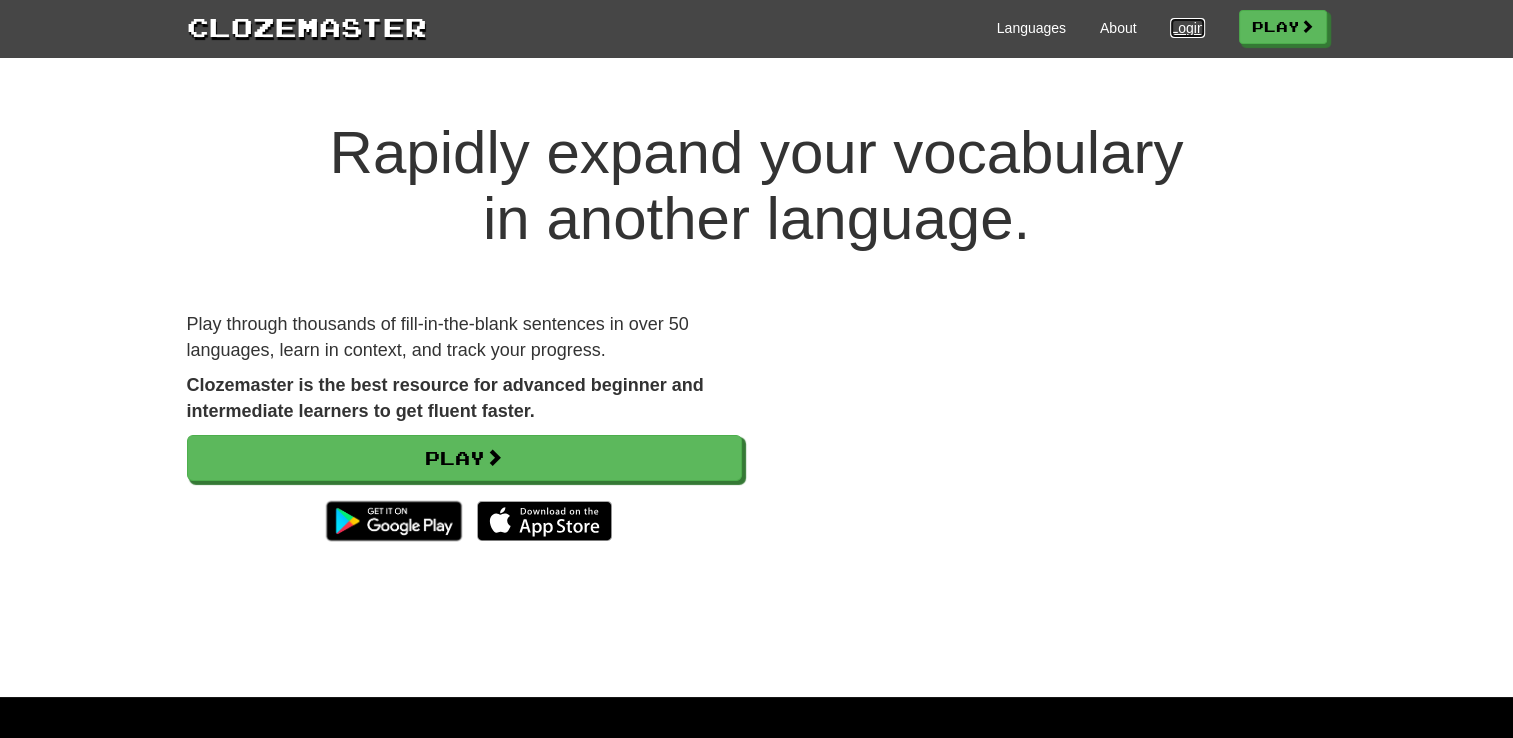 click on "Login" at bounding box center [1187, 28] 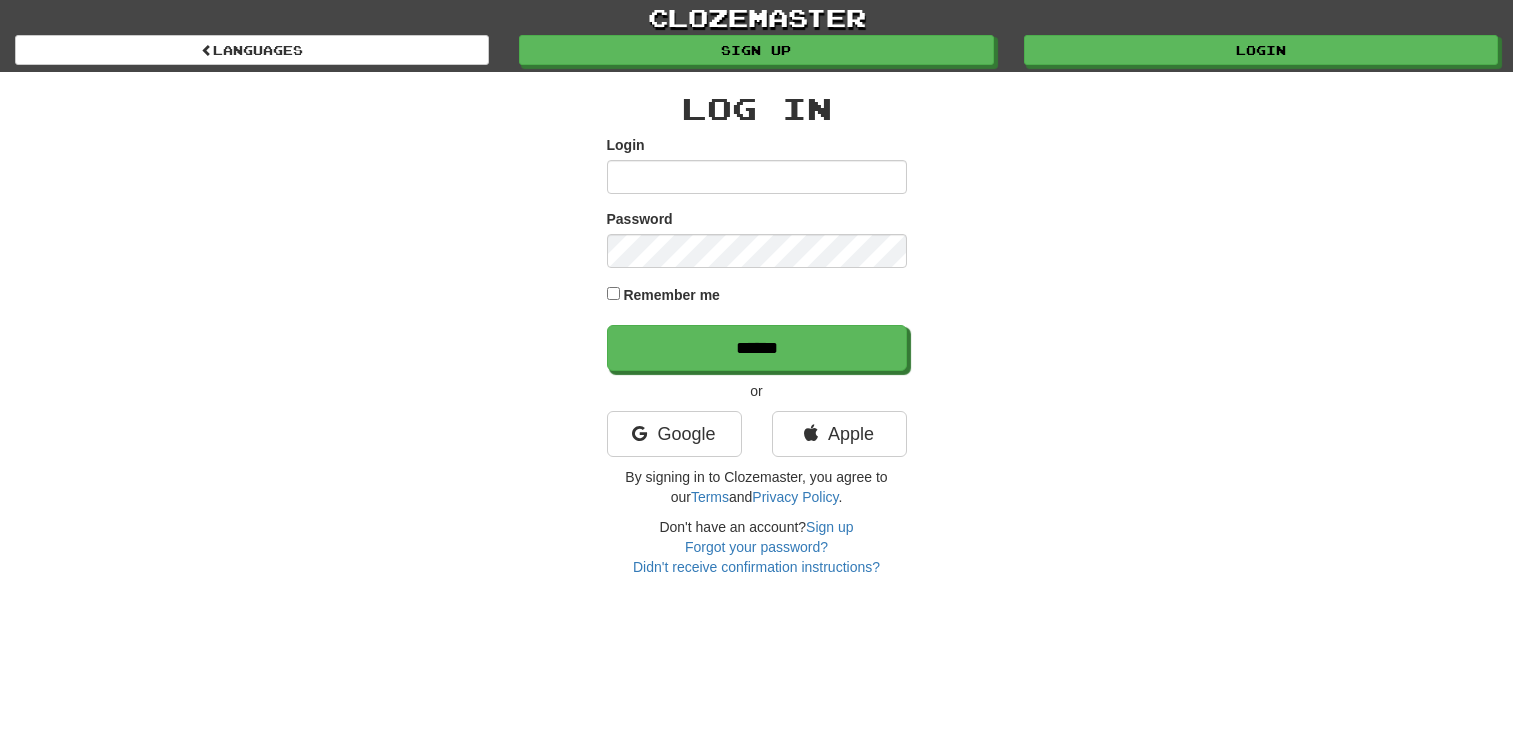 scroll, scrollTop: 0, scrollLeft: 0, axis: both 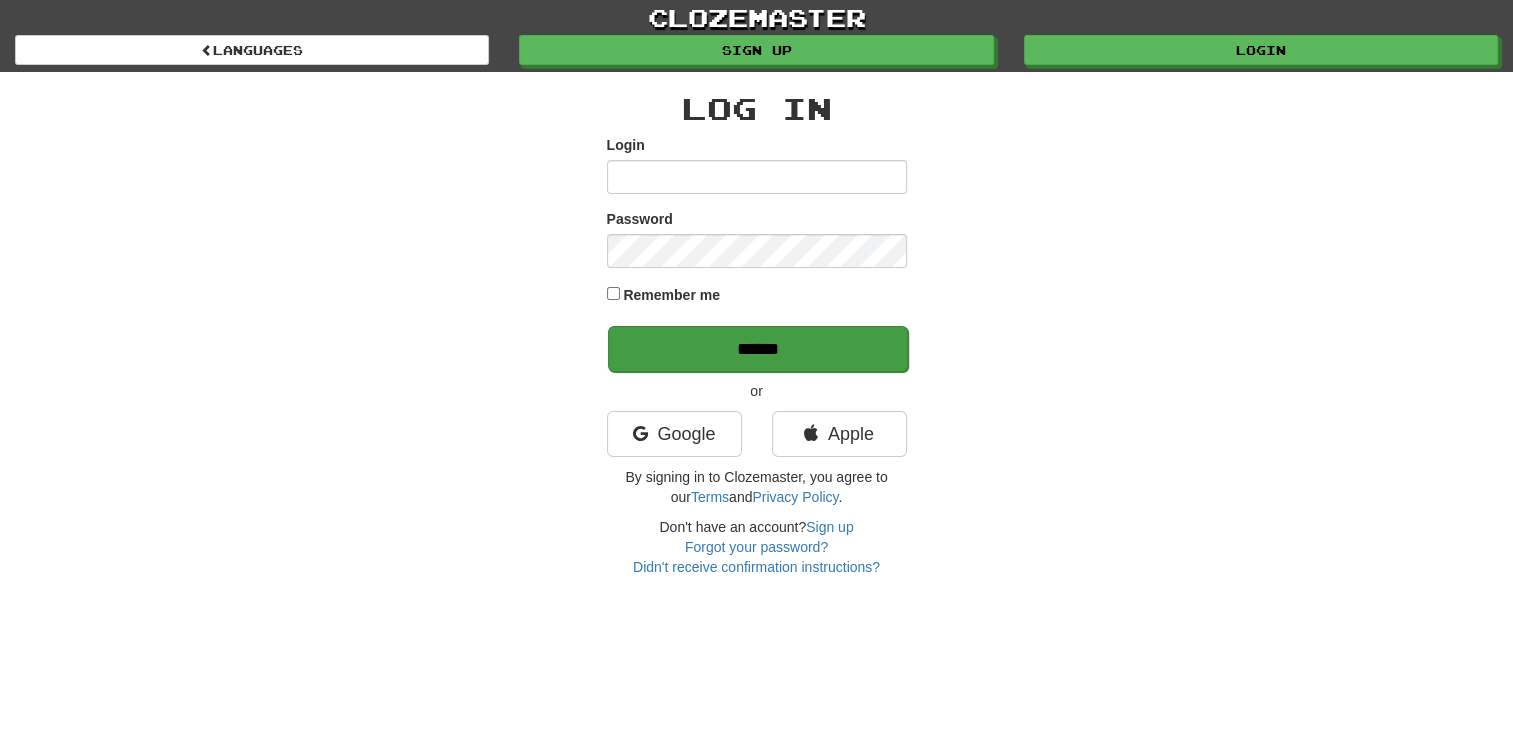 type on "**********" 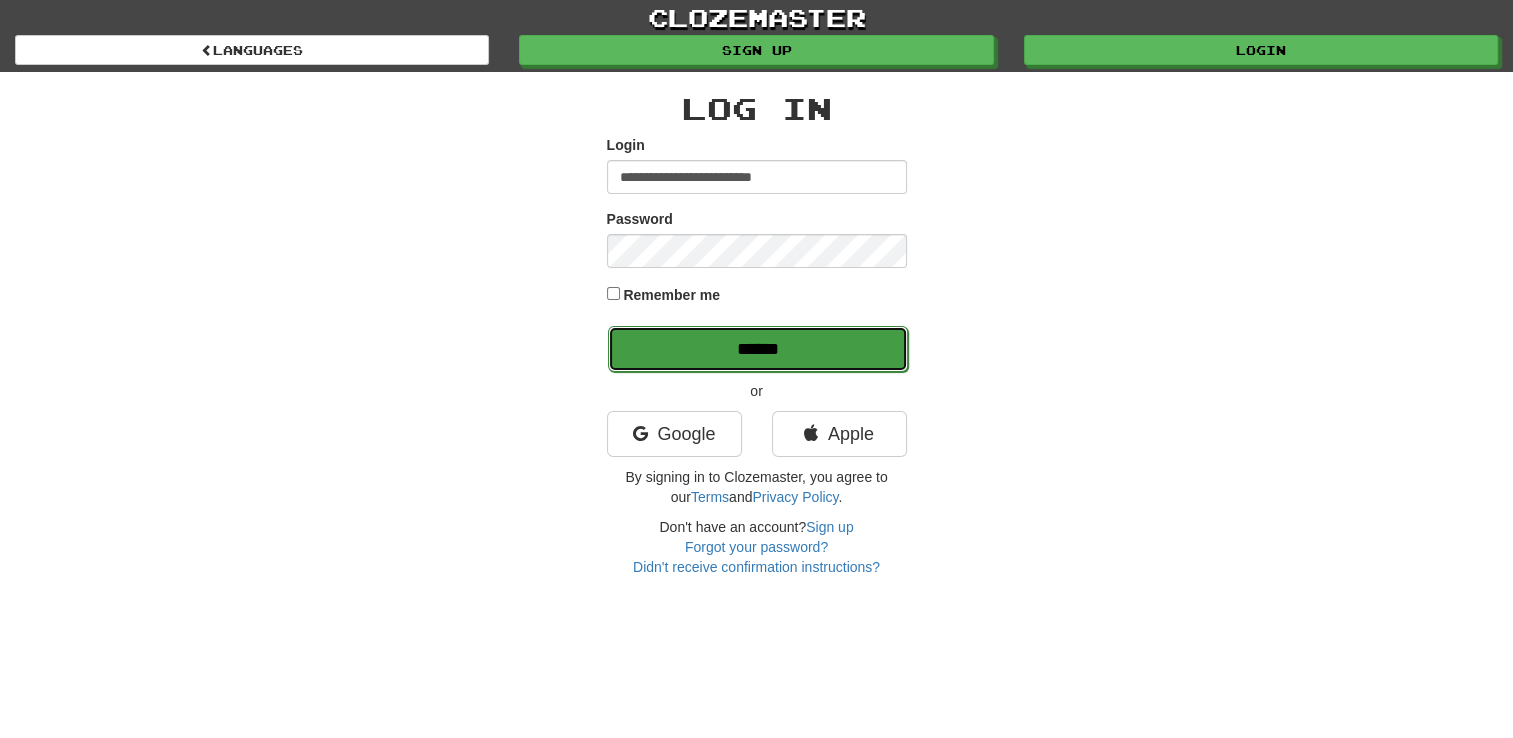 click on "******" at bounding box center [758, 349] 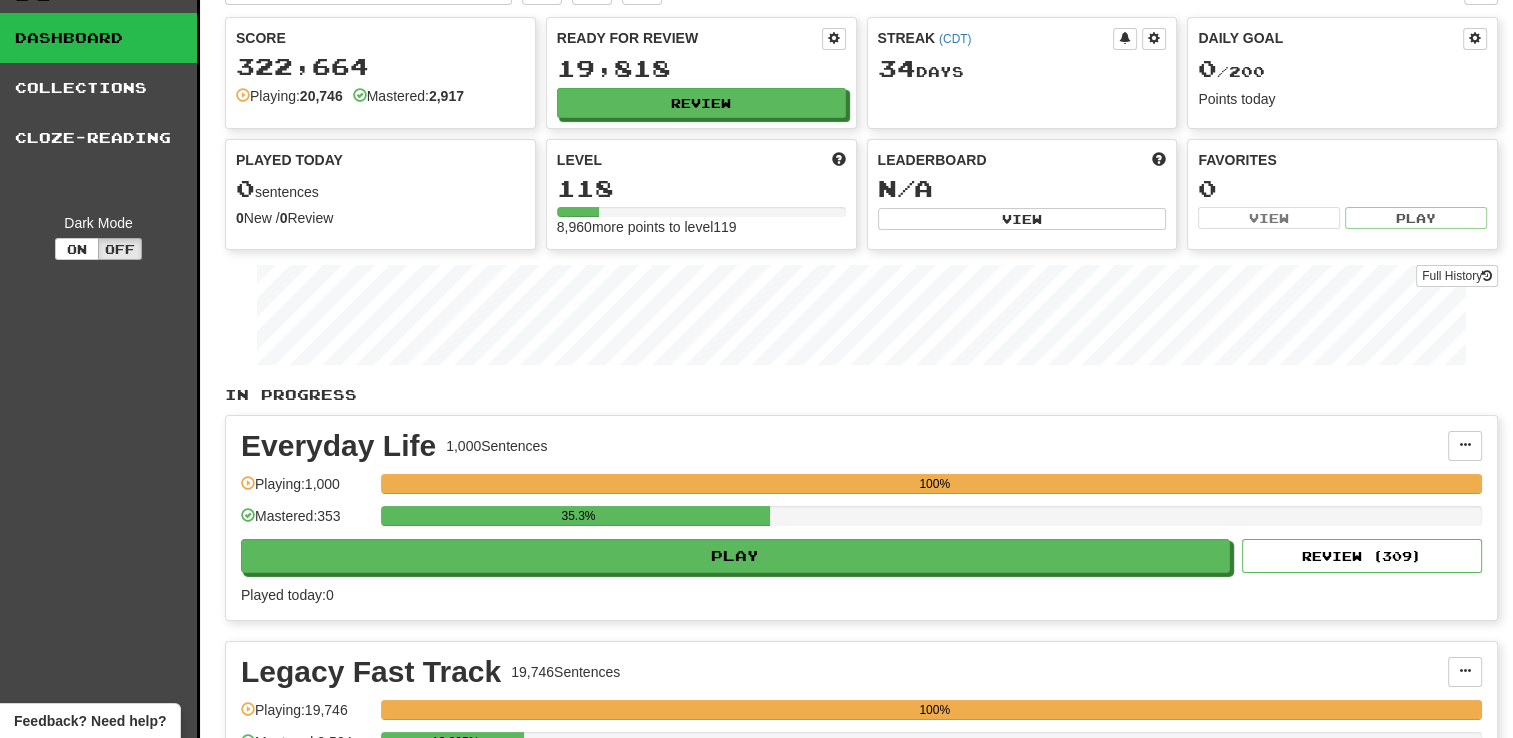 scroll, scrollTop: 0, scrollLeft: 0, axis: both 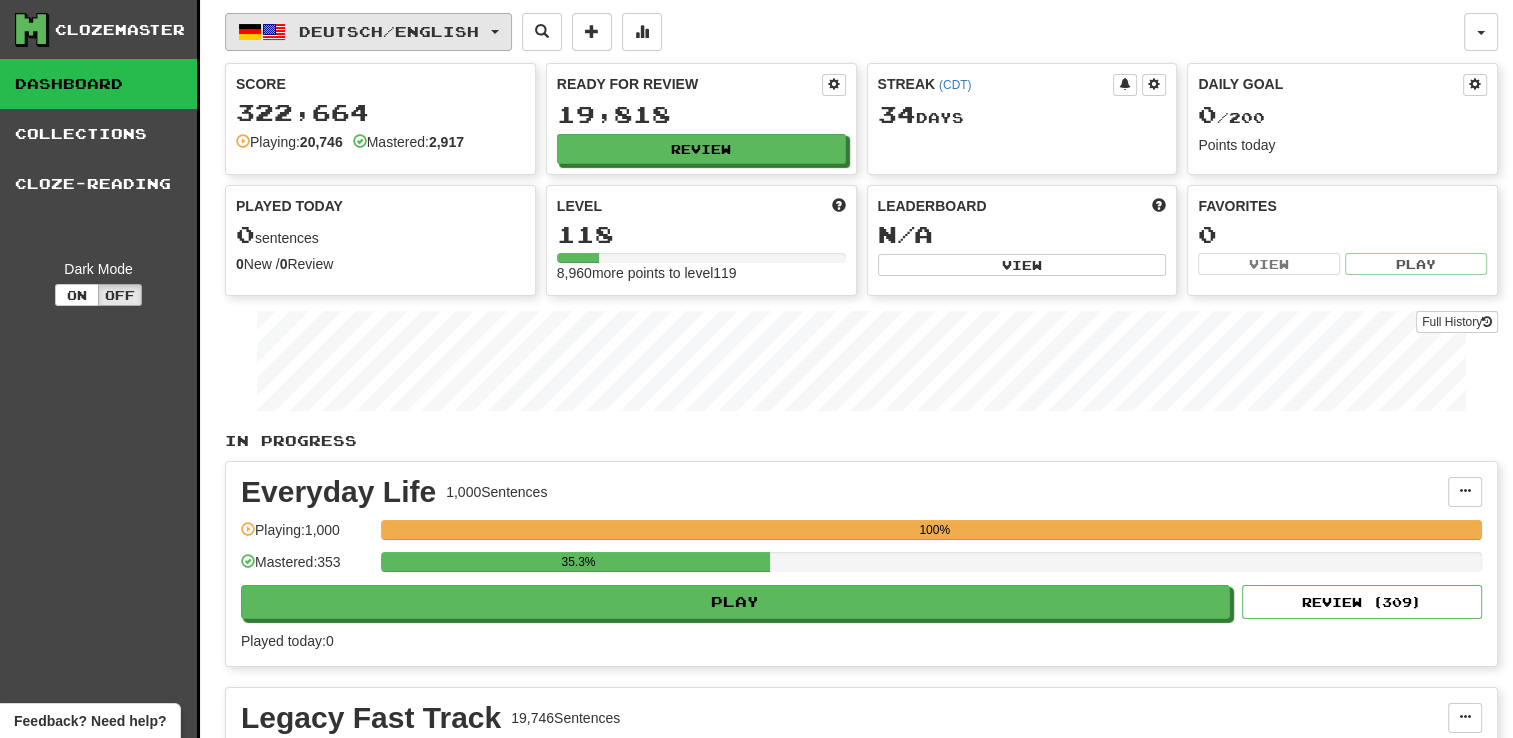 click on "Deutsch  /  English" at bounding box center [368, 32] 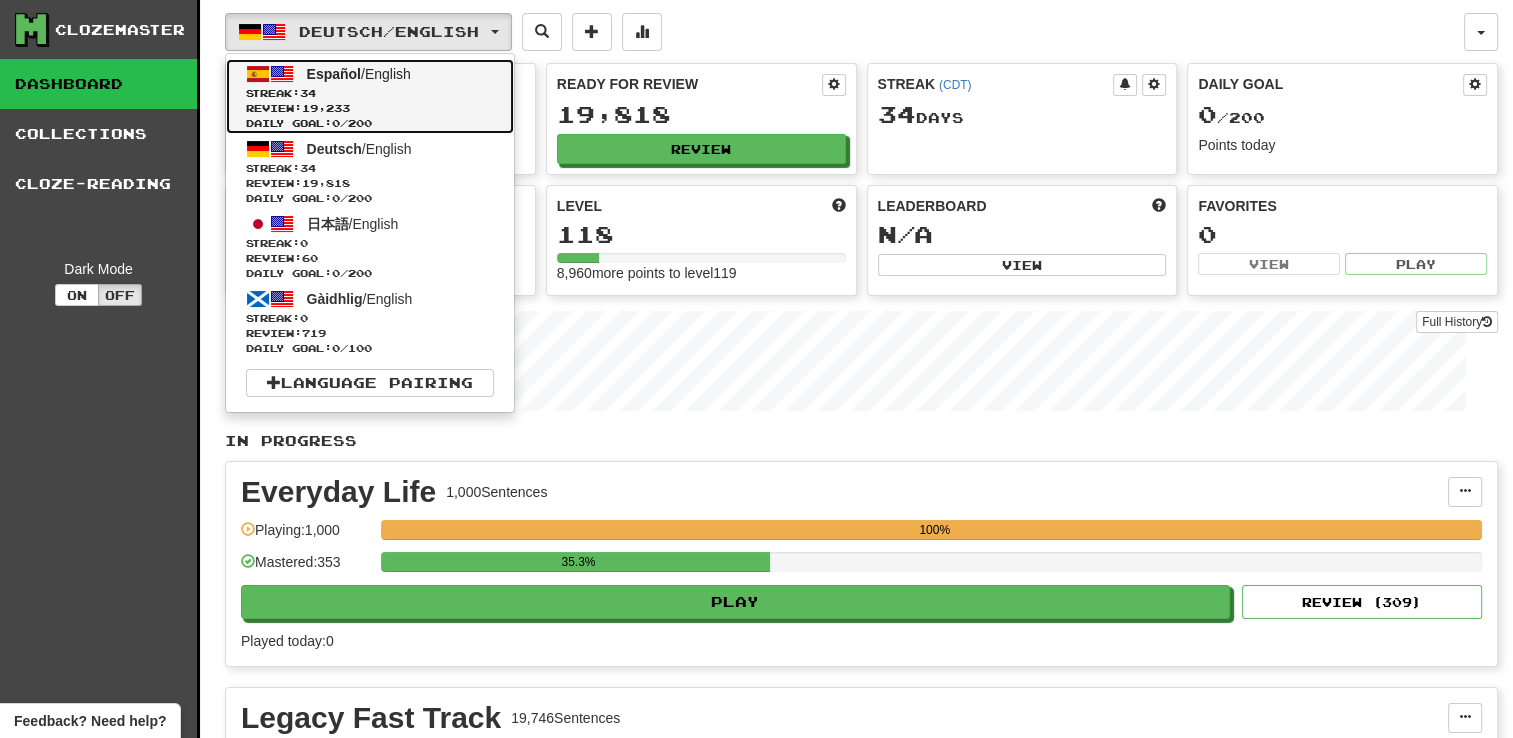 click on "Streak:  34" at bounding box center (370, 93) 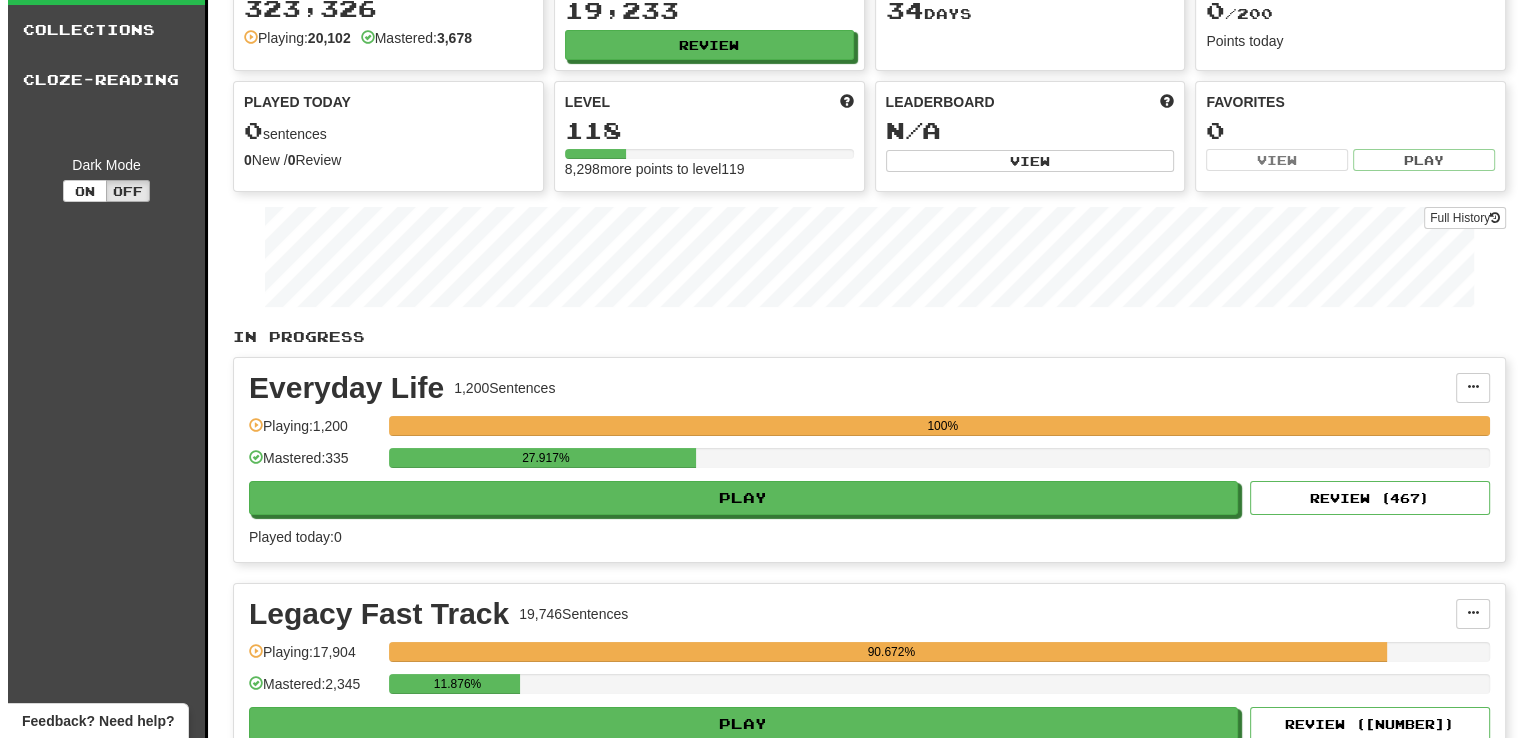 scroll, scrollTop: 100, scrollLeft: 0, axis: vertical 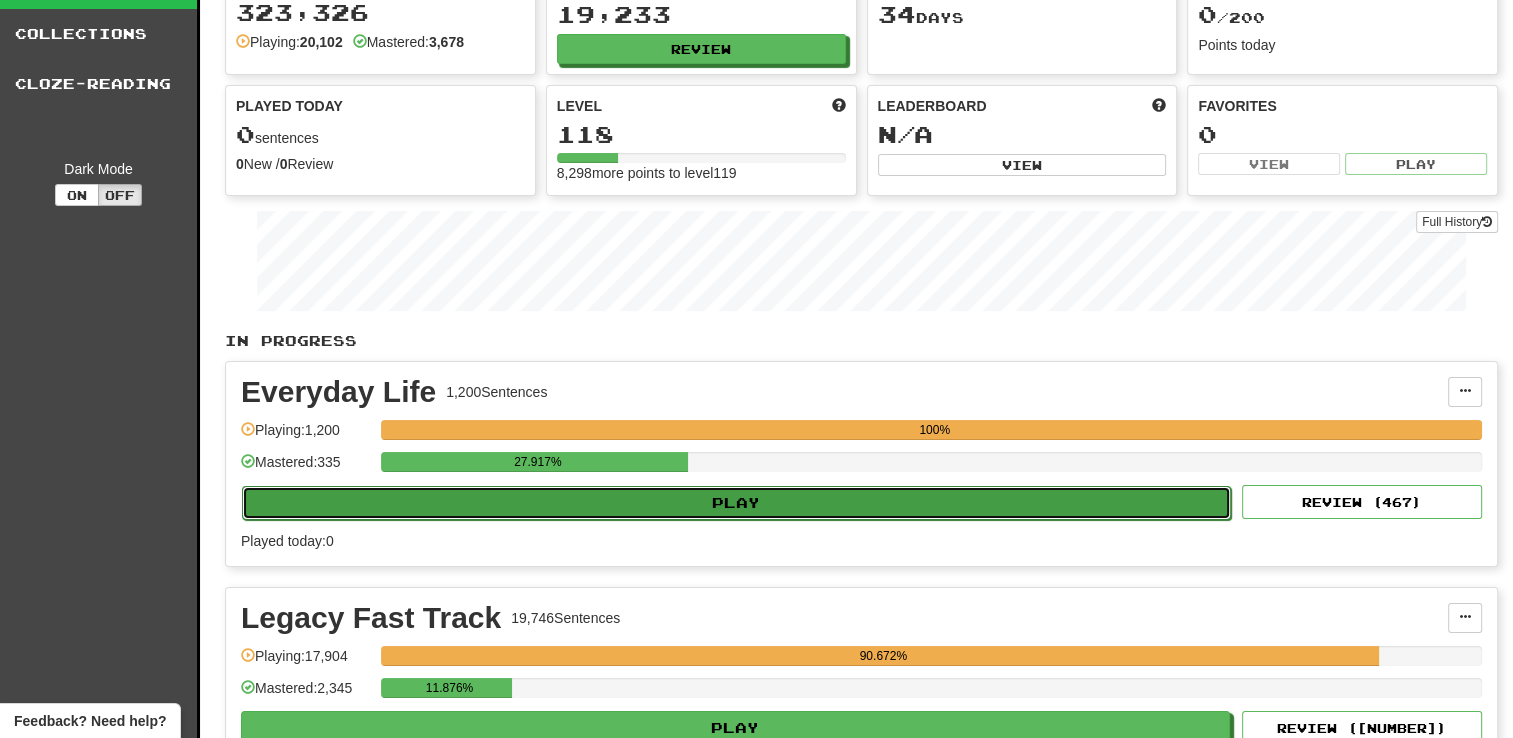 click on "Play" at bounding box center (736, 503) 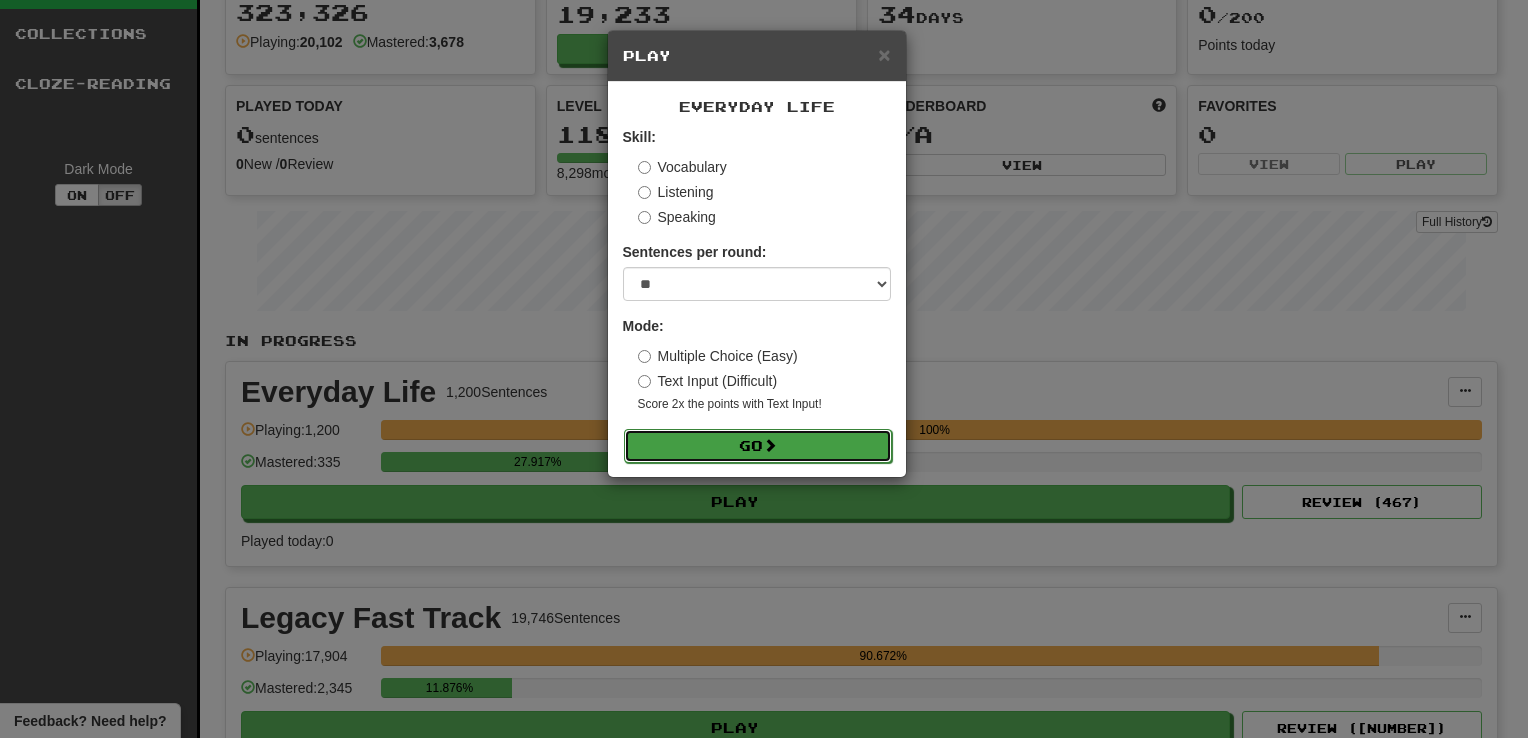 click on "Go" at bounding box center [758, 446] 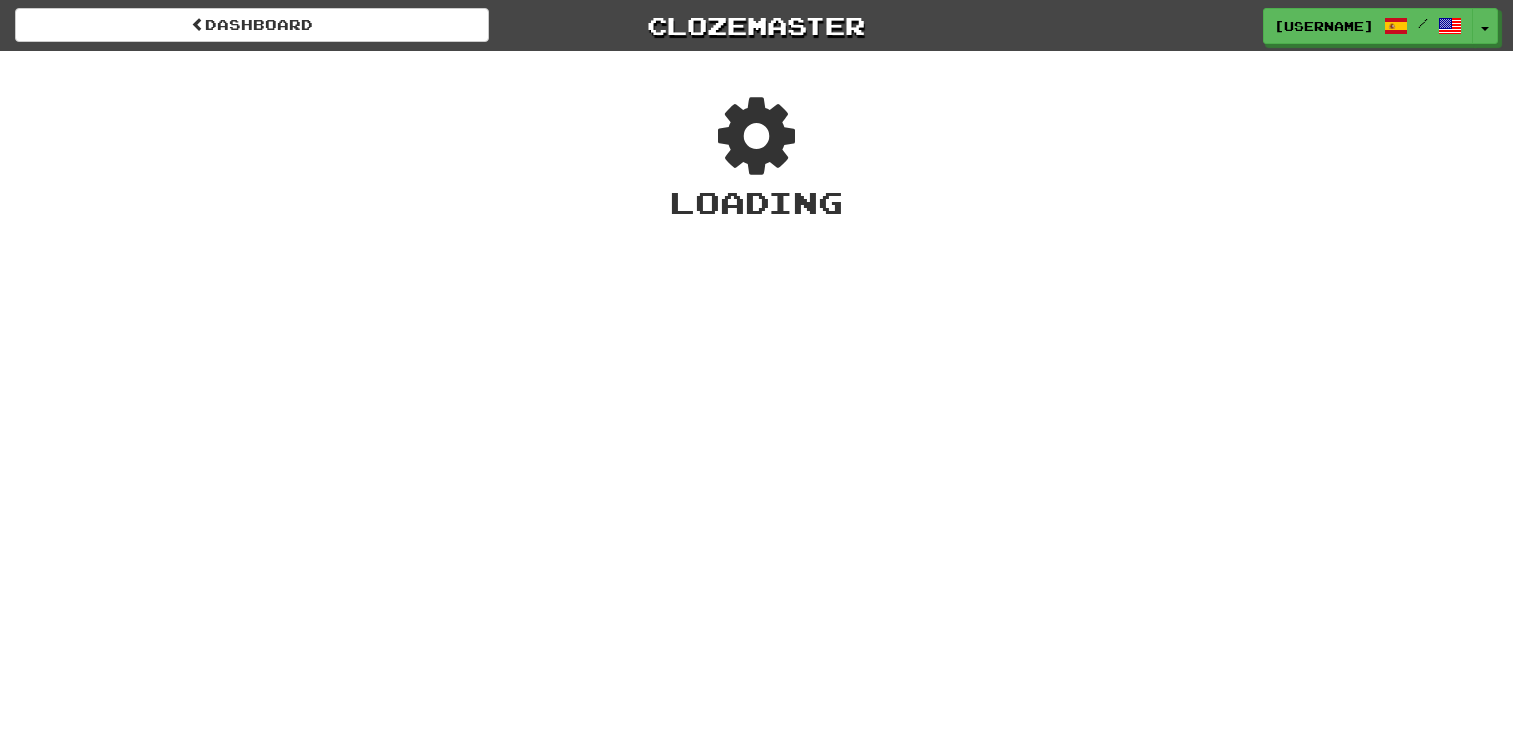 scroll, scrollTop: 0, scrollLeft: 0, axis: both 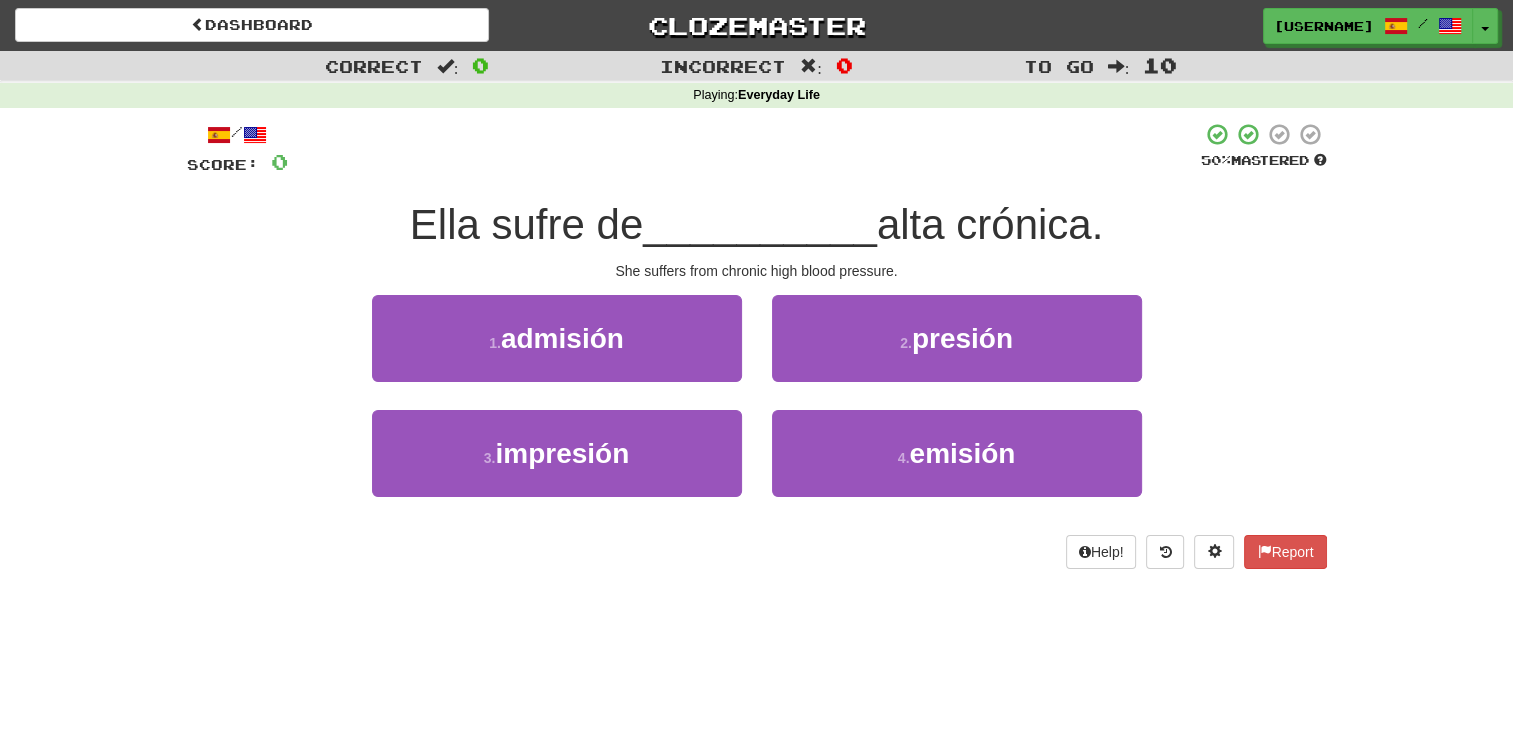 click on "Correct   :   0 Incorrect   :   0 To go   :   10 Playing :  Everyday Life  /  Score:   0 50 %  Mastered Ella sufre de  __________  alta crónica. She suffers from chronic high blood pressure. 1 .  admisión 2 .  presión 3 .  impresión 4 .  emisión  Help!  Report" at bounding box center (756, 324) 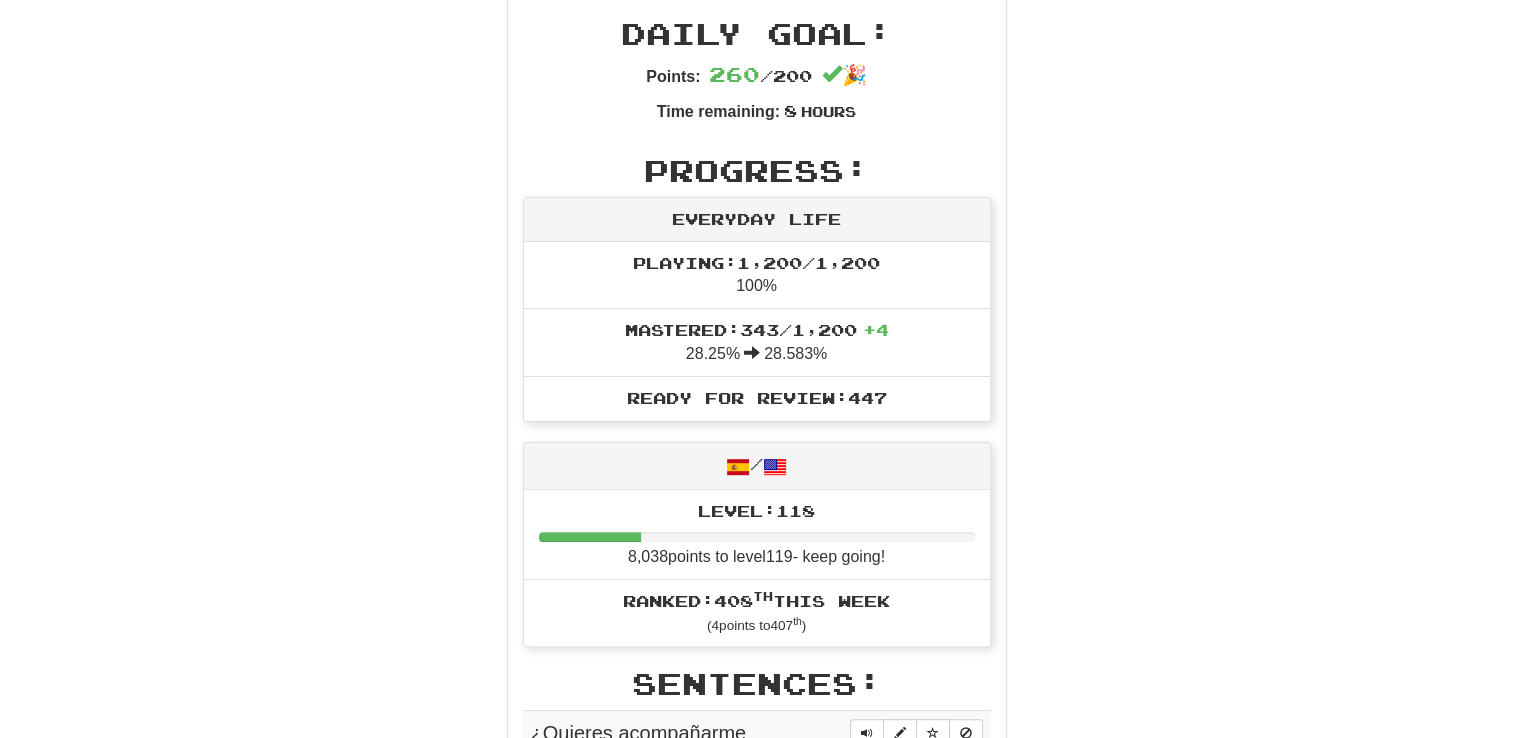 scroll, scrollTop: 0, scrollLeft: 0, axis: both 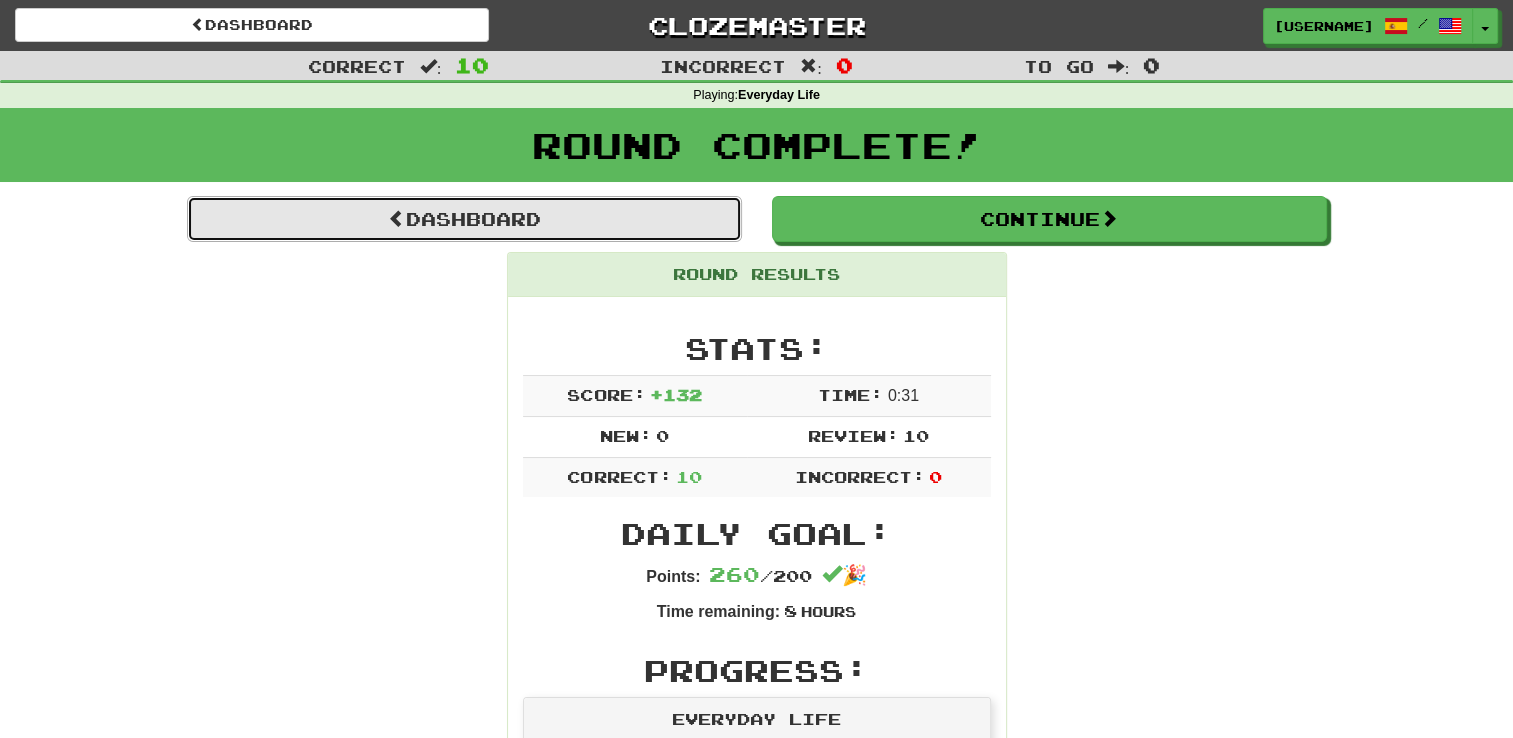 click on "Dashboard" at bounding box center [464, 219] 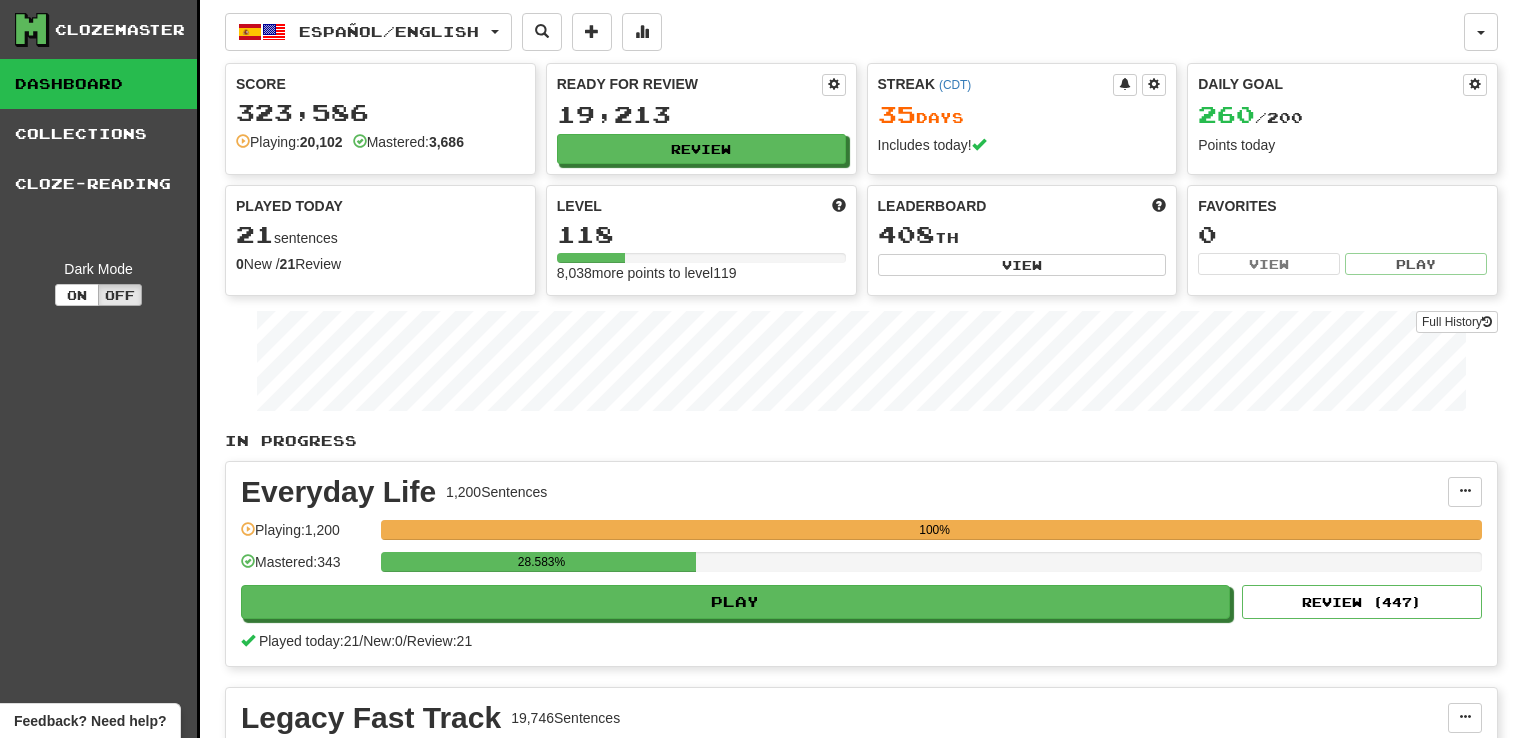 scroll, scrollTop: 0, scrollLeft: 0, axis: both 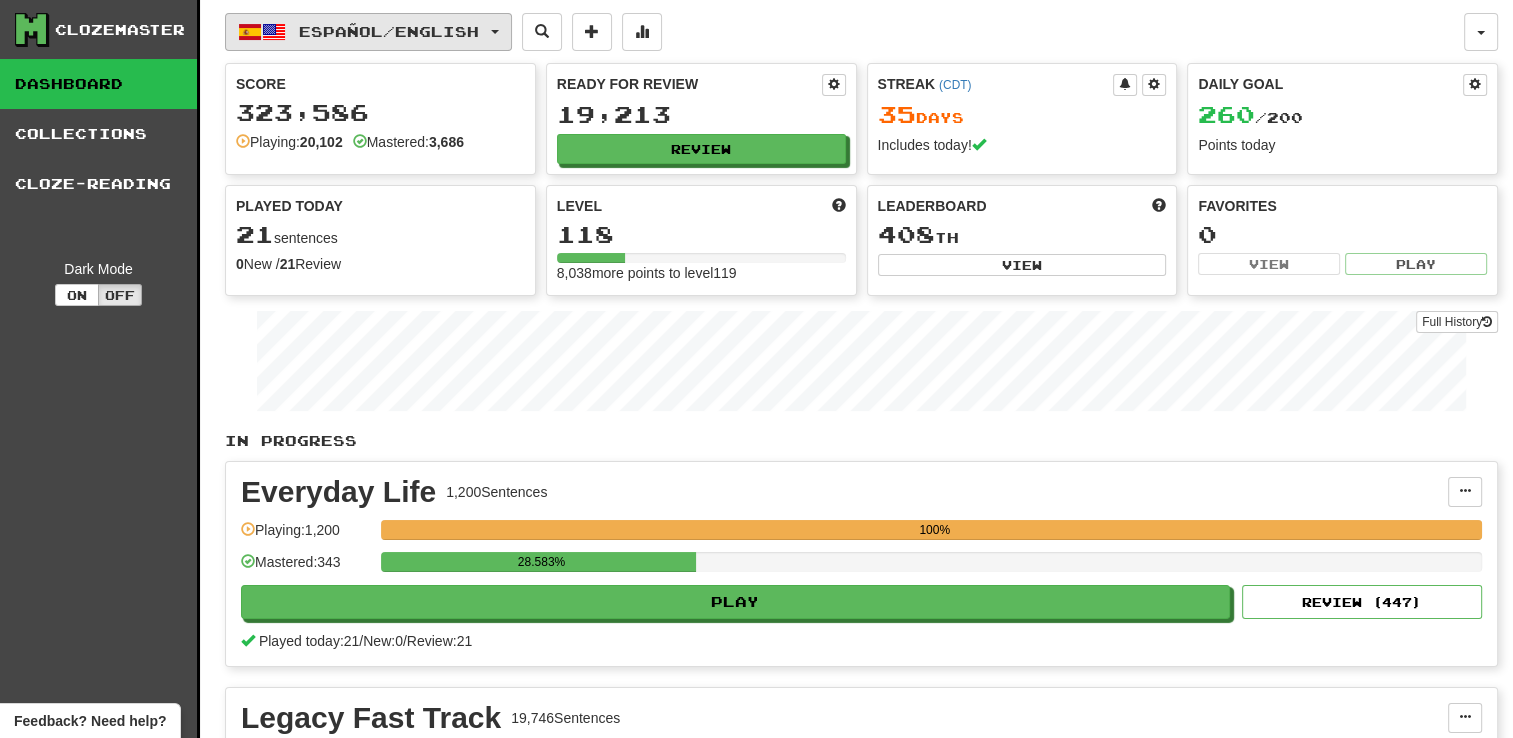 click on "Español  /  English" at bounding box center [389, 31] 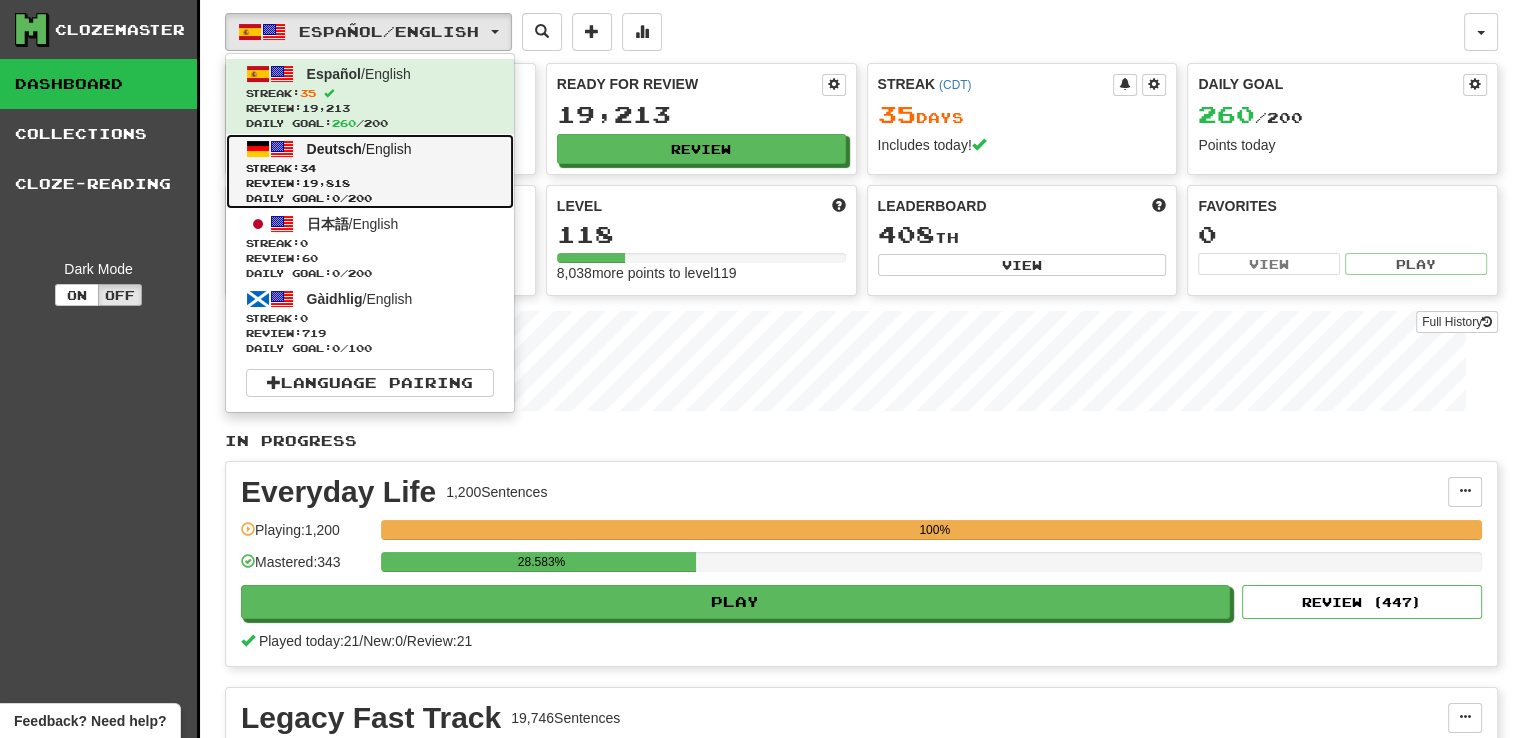 click on "Streak:  34" at bounding box center [370, 168] 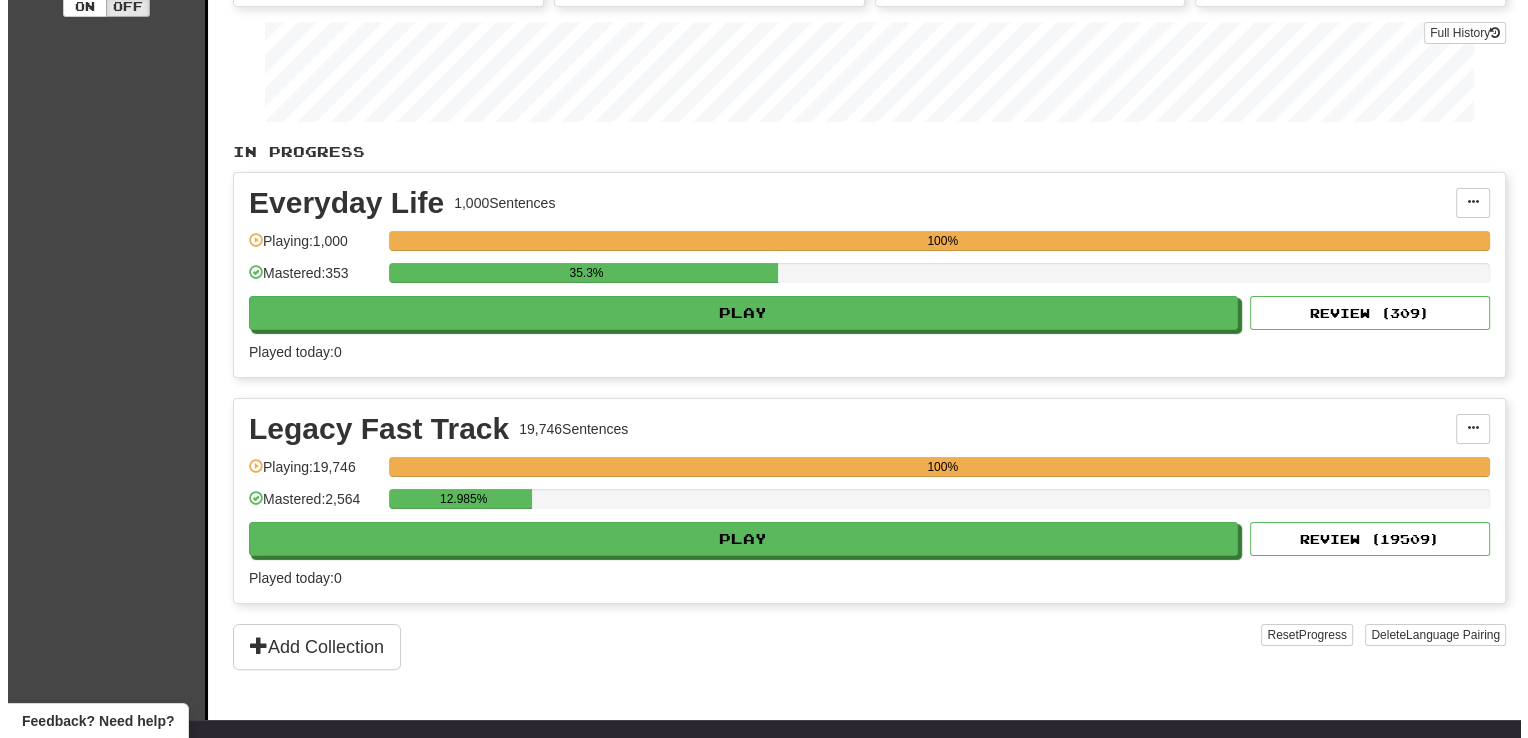 scroll, scrollTop: 0, scrollLeft: 0, axis: both 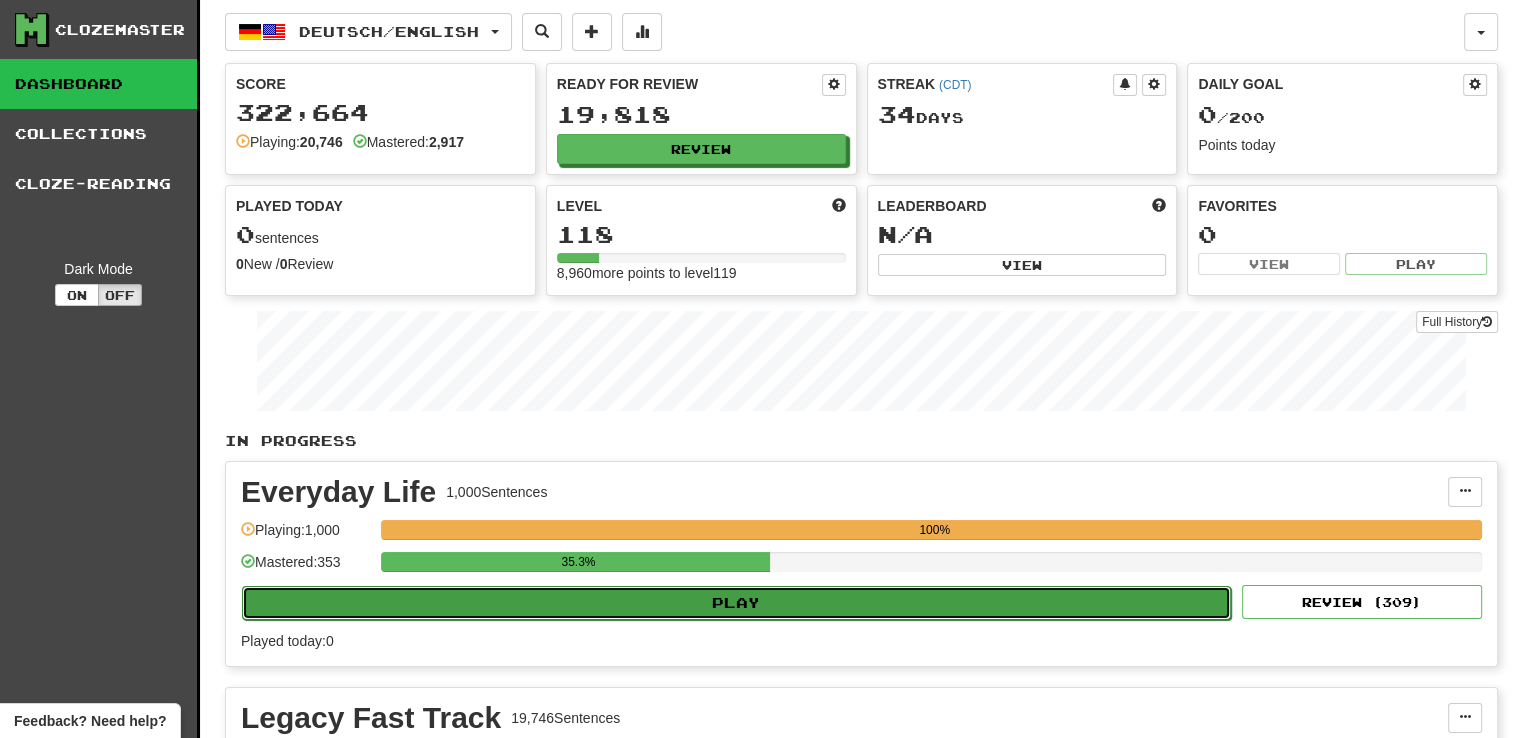 click on "Play" at bounding box center [736, 603] 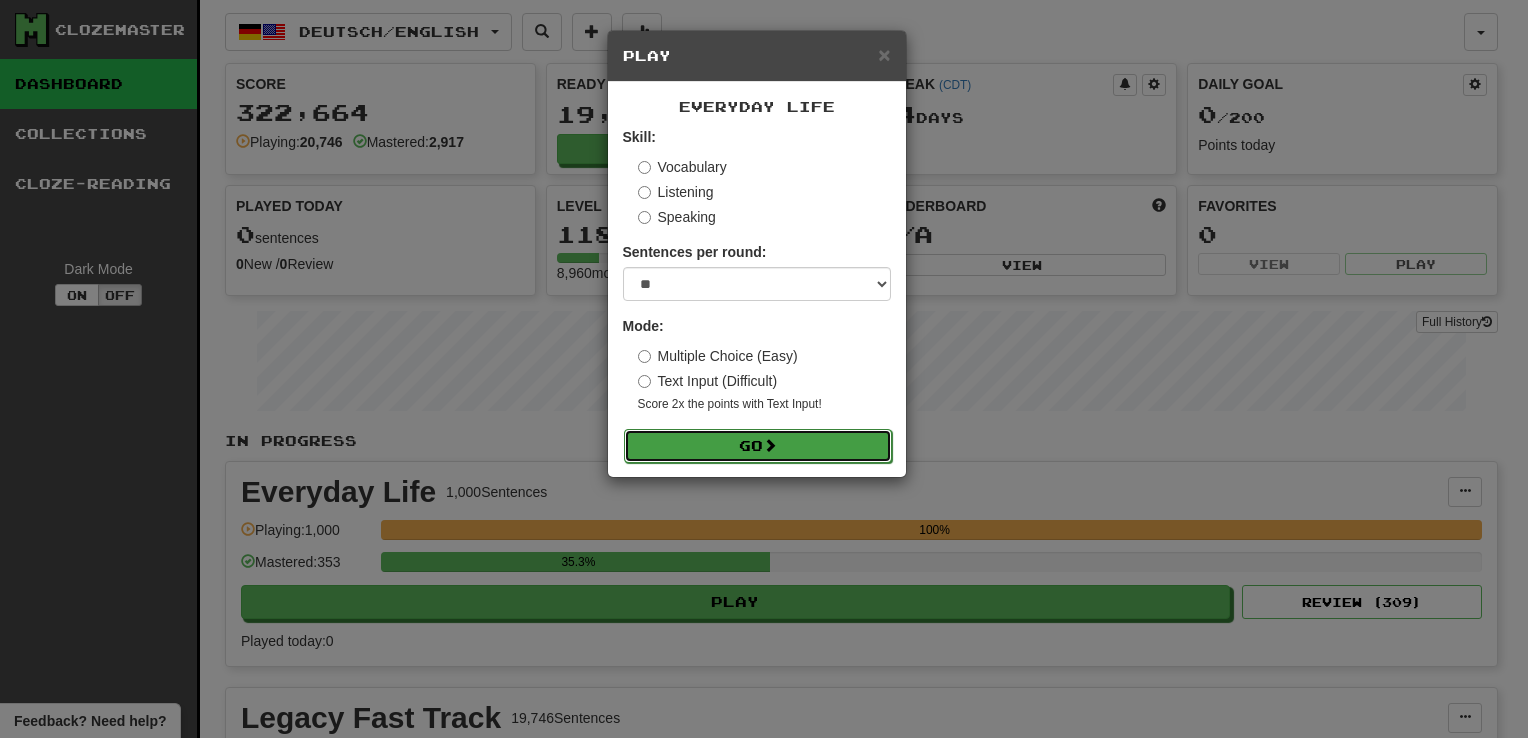 click at bounding box center [770, 445] 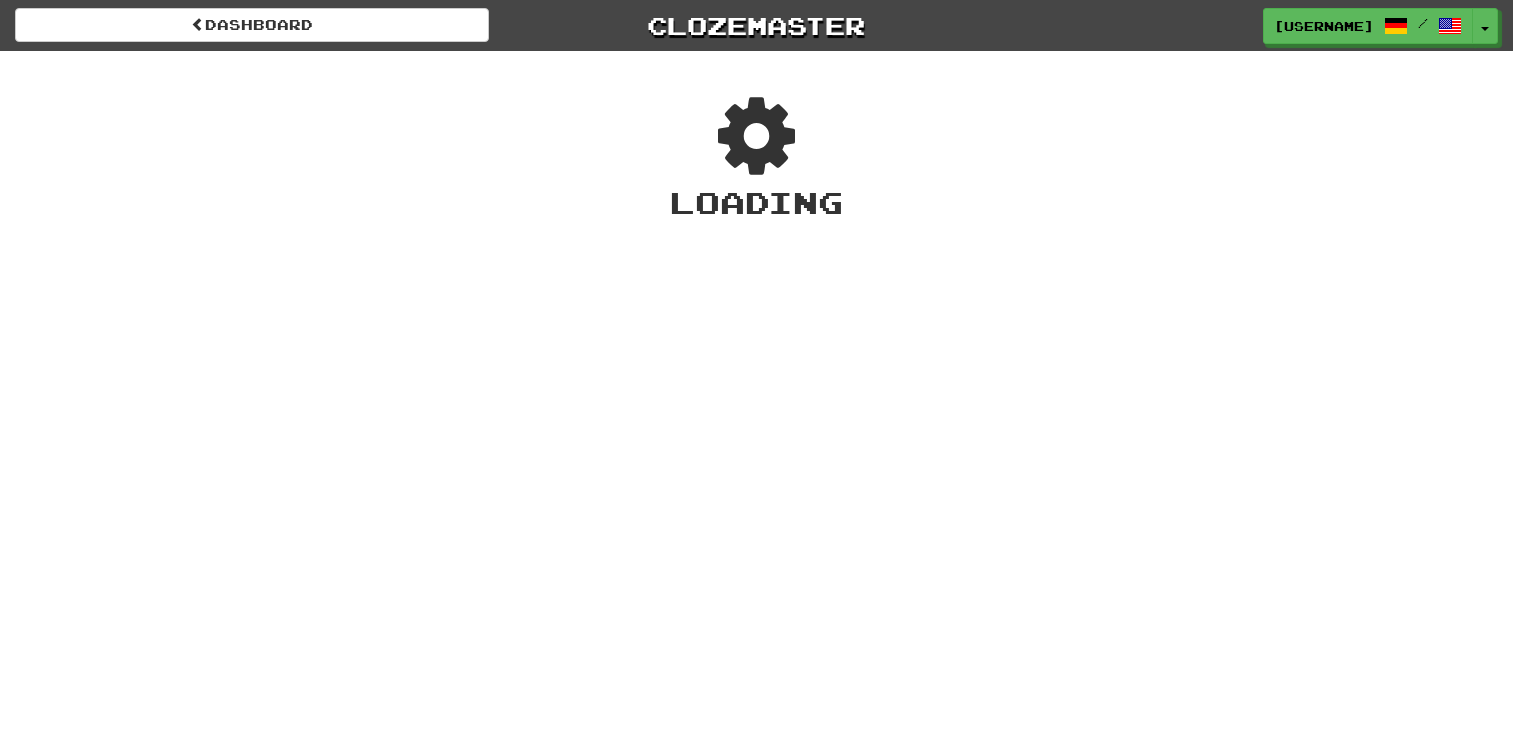 scroll, scrollTop: 0, scrollLeft: 0, axis: both 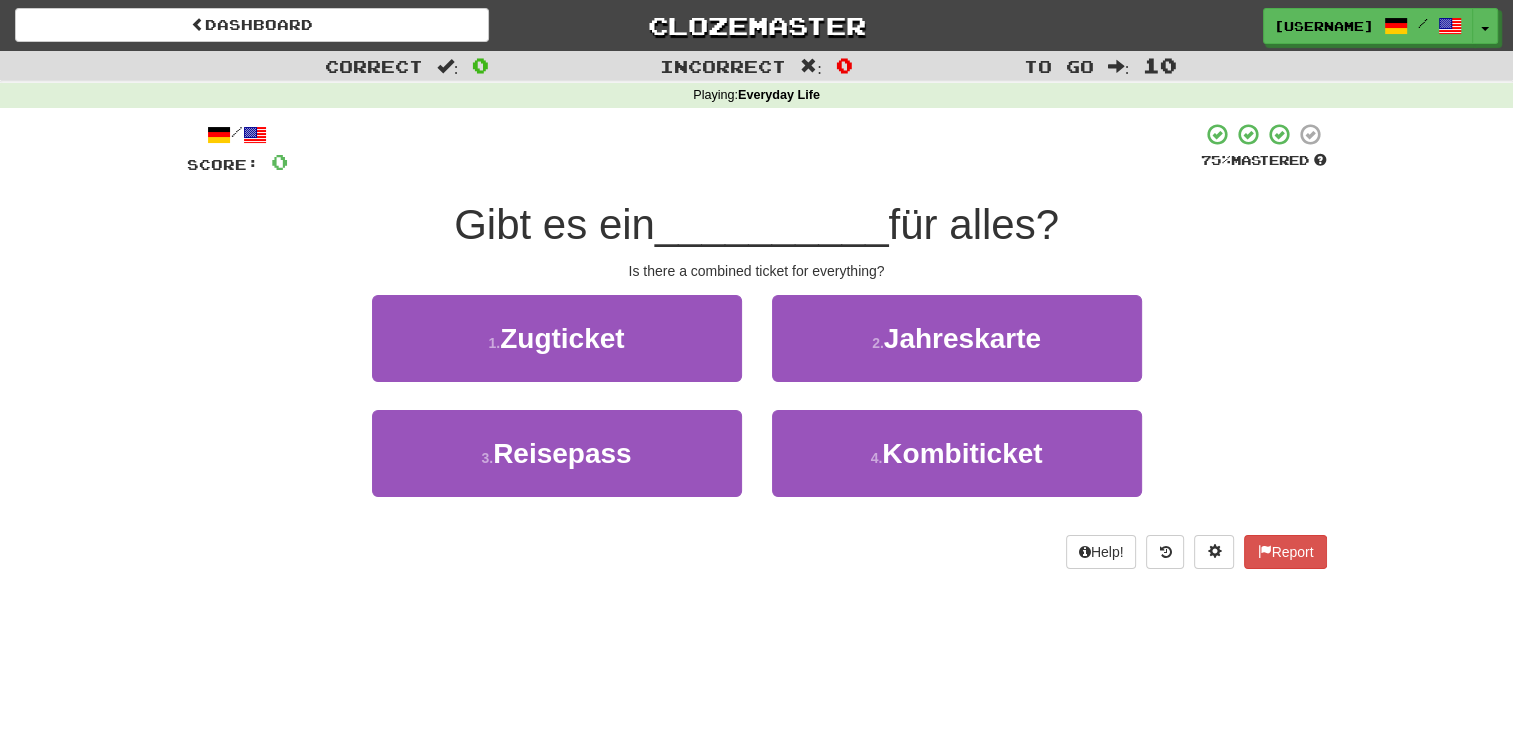 click on "Correct   :   0 Incorrect   :   0 To go   :   10 Playing :  Everyday Life  /  Score:   0 75 %  Mastered Gibt es ein  __________  für alles? Is there a combined ticket for everything? 1 .  Zugticket 2 .  [TICKET_TYPE] 3 .  Reisepass 4 .  Kombiticket  Help!  Report" at bounding box center (756, 324) 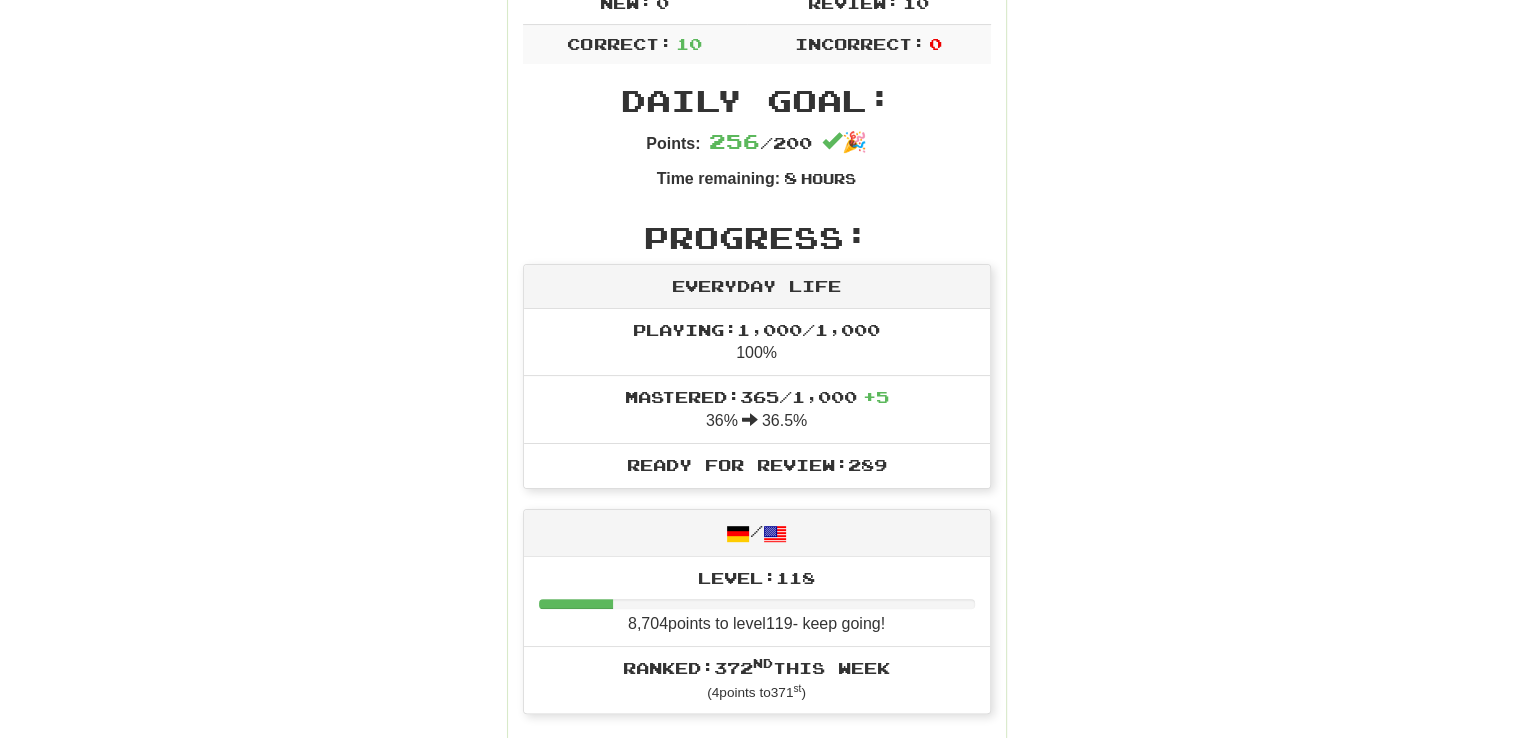 scroll, scrollTop: 0, scrollLeft: 0, axis: both 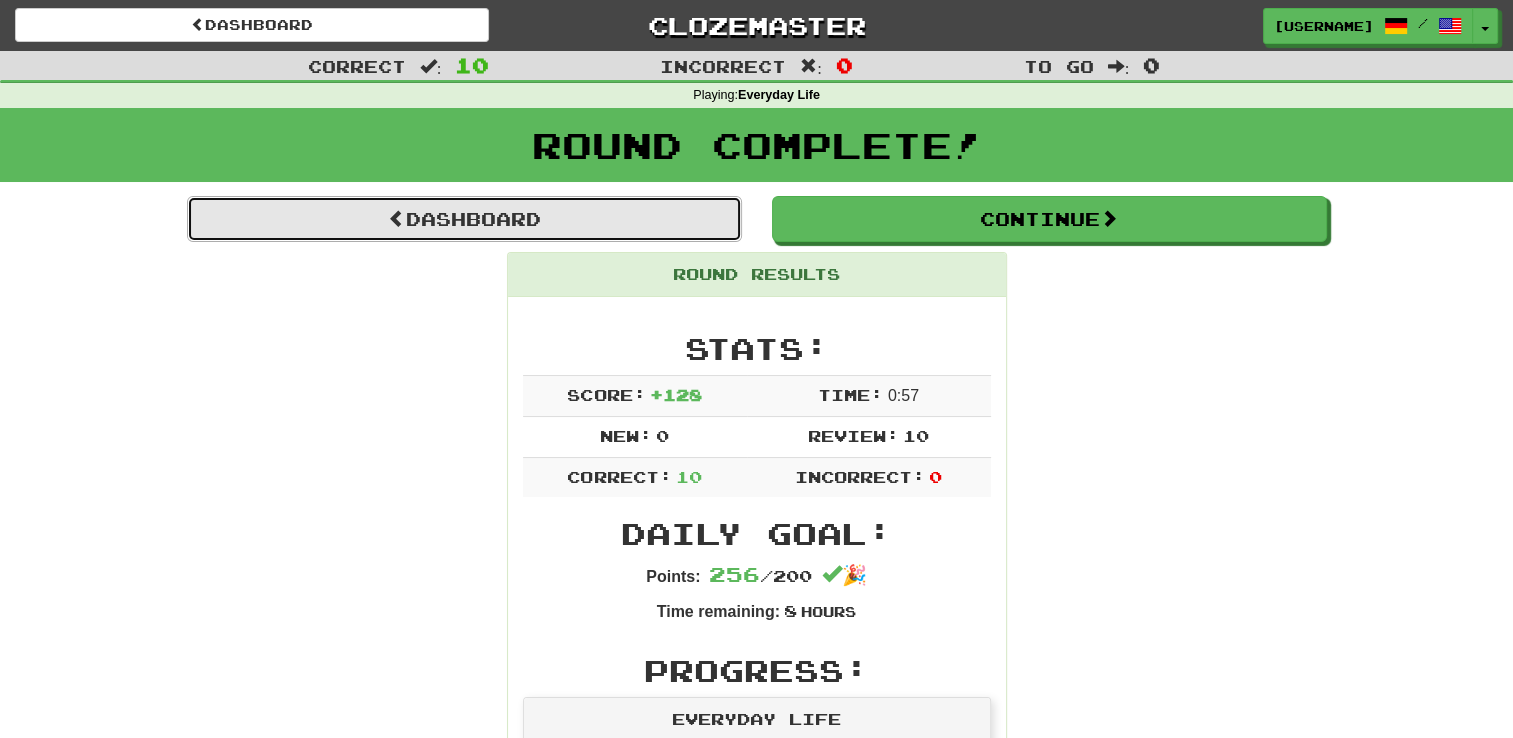 click on "Dashboard" at bounding box center [464, 219] 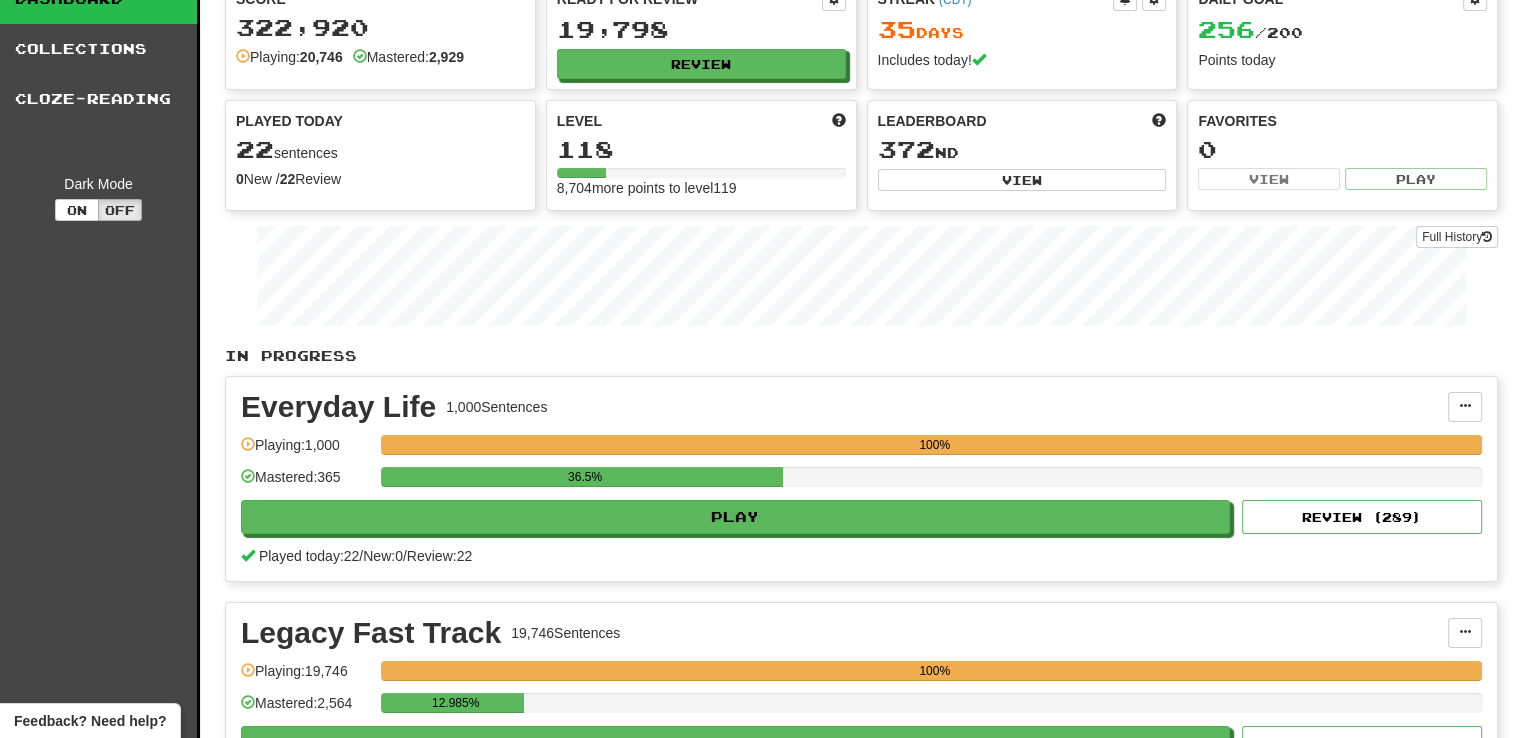 scroll, scrollTop: 0, scrollLeft: 0, axis: both 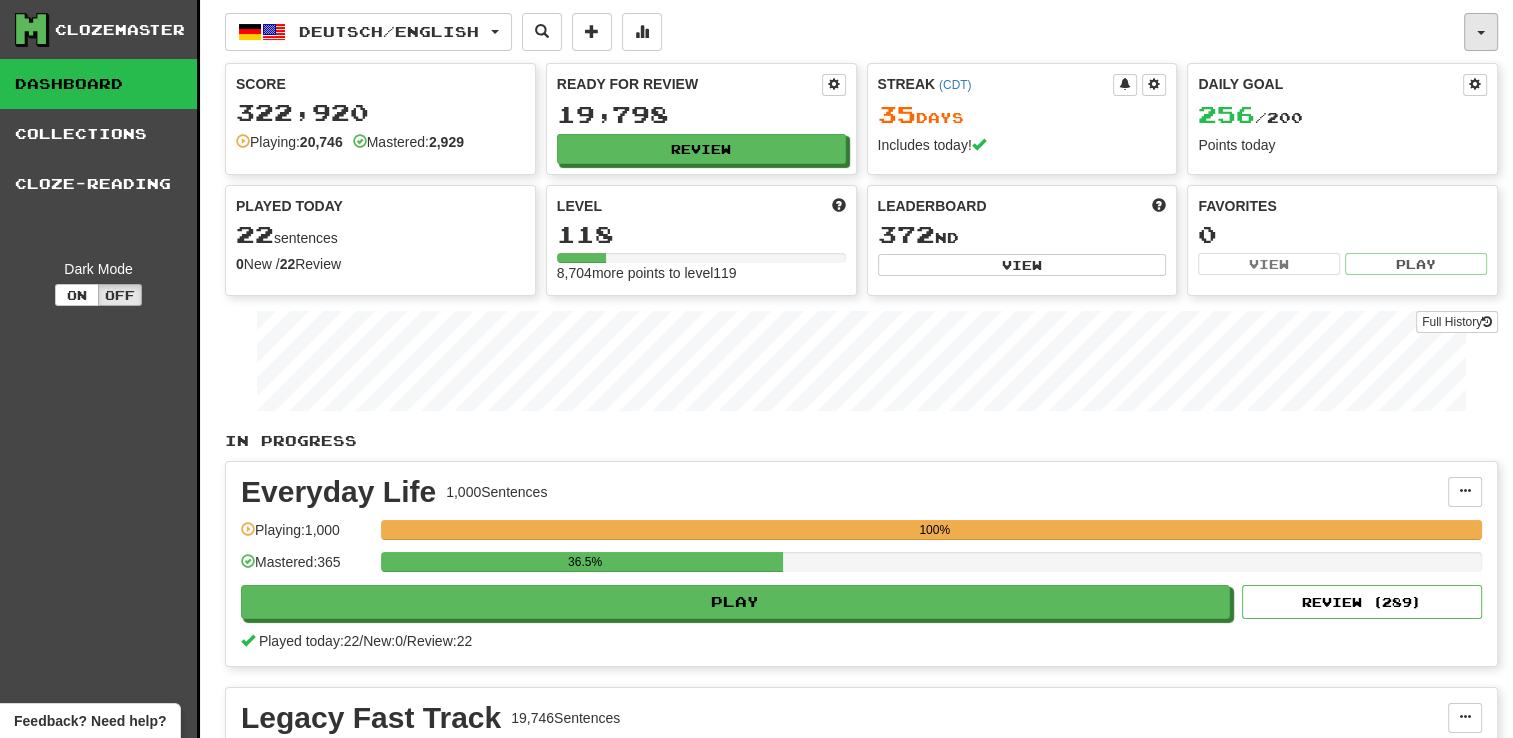 click at bounding box center (1481, 32) 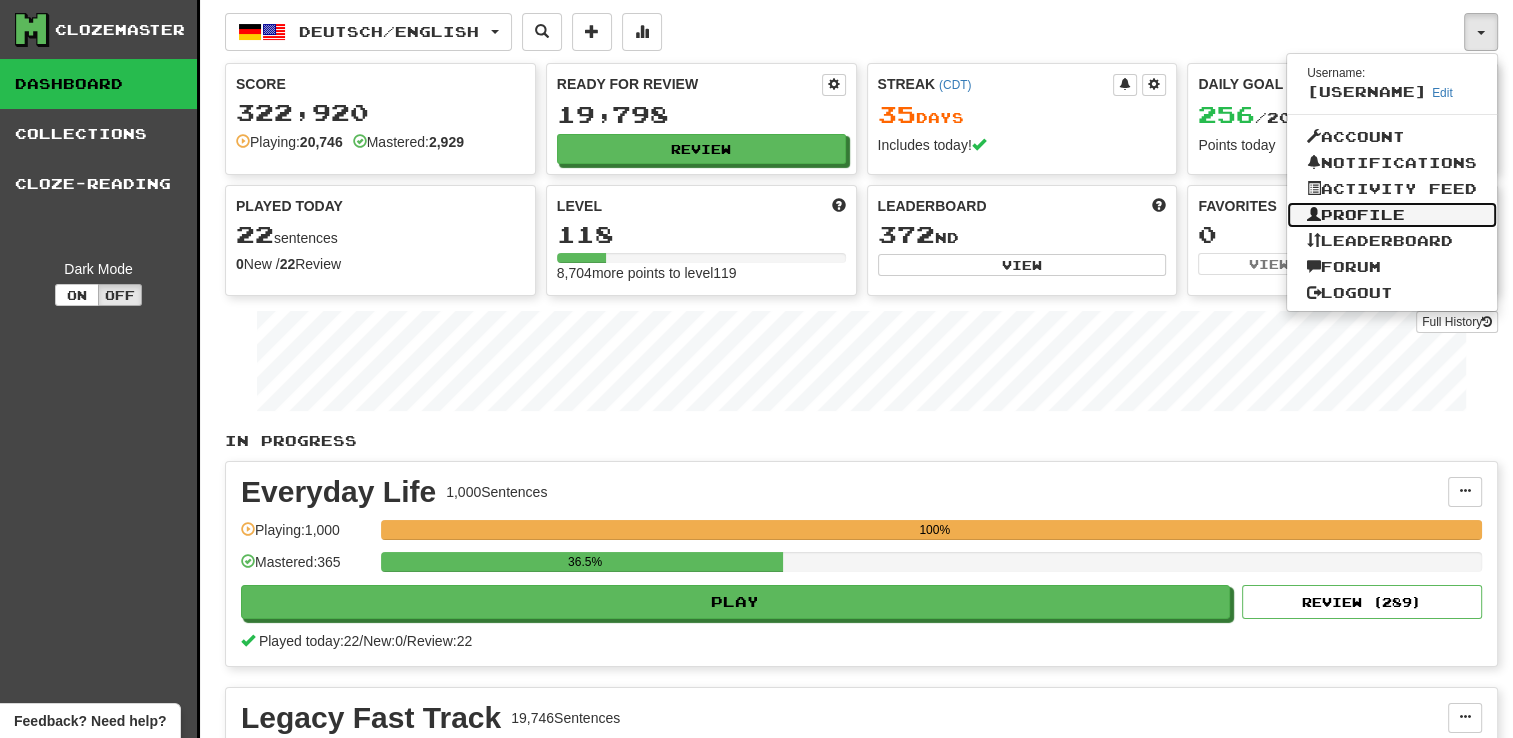 click on "Profile" at bounding box center [1392, 215] 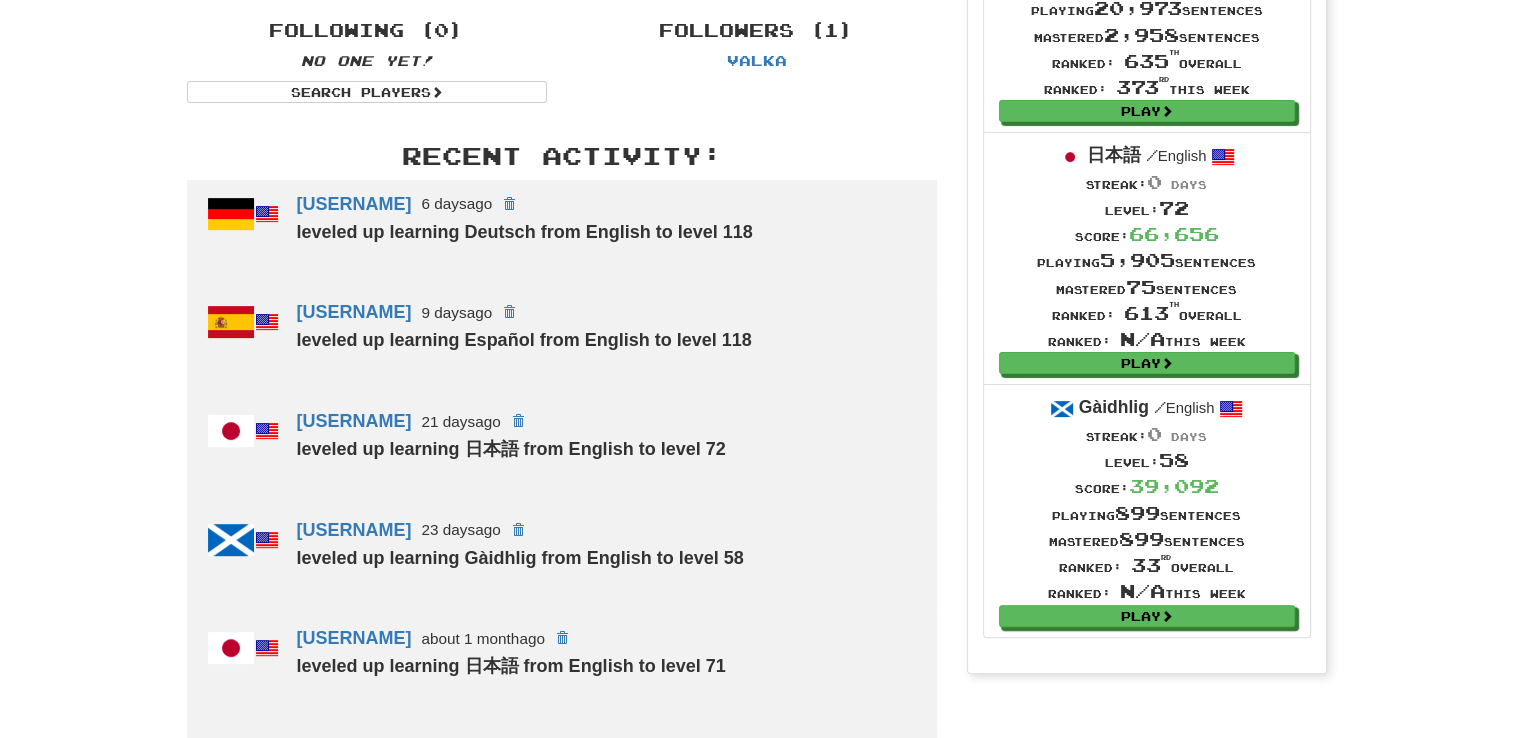 scroll, scrollTop: 0, scrollLeft: 0, axis: both 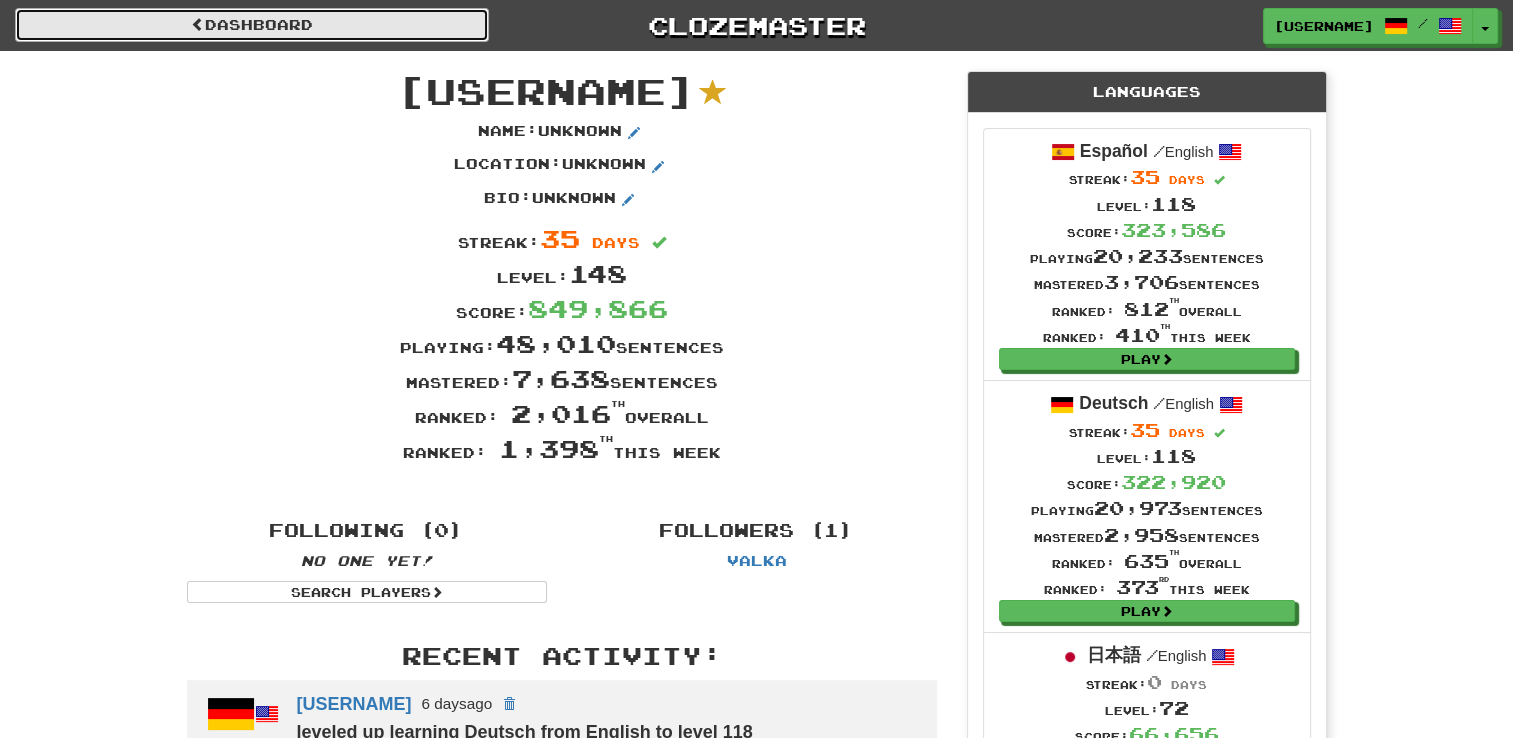 click on "Dashboard" at bounding box center (252, 25) 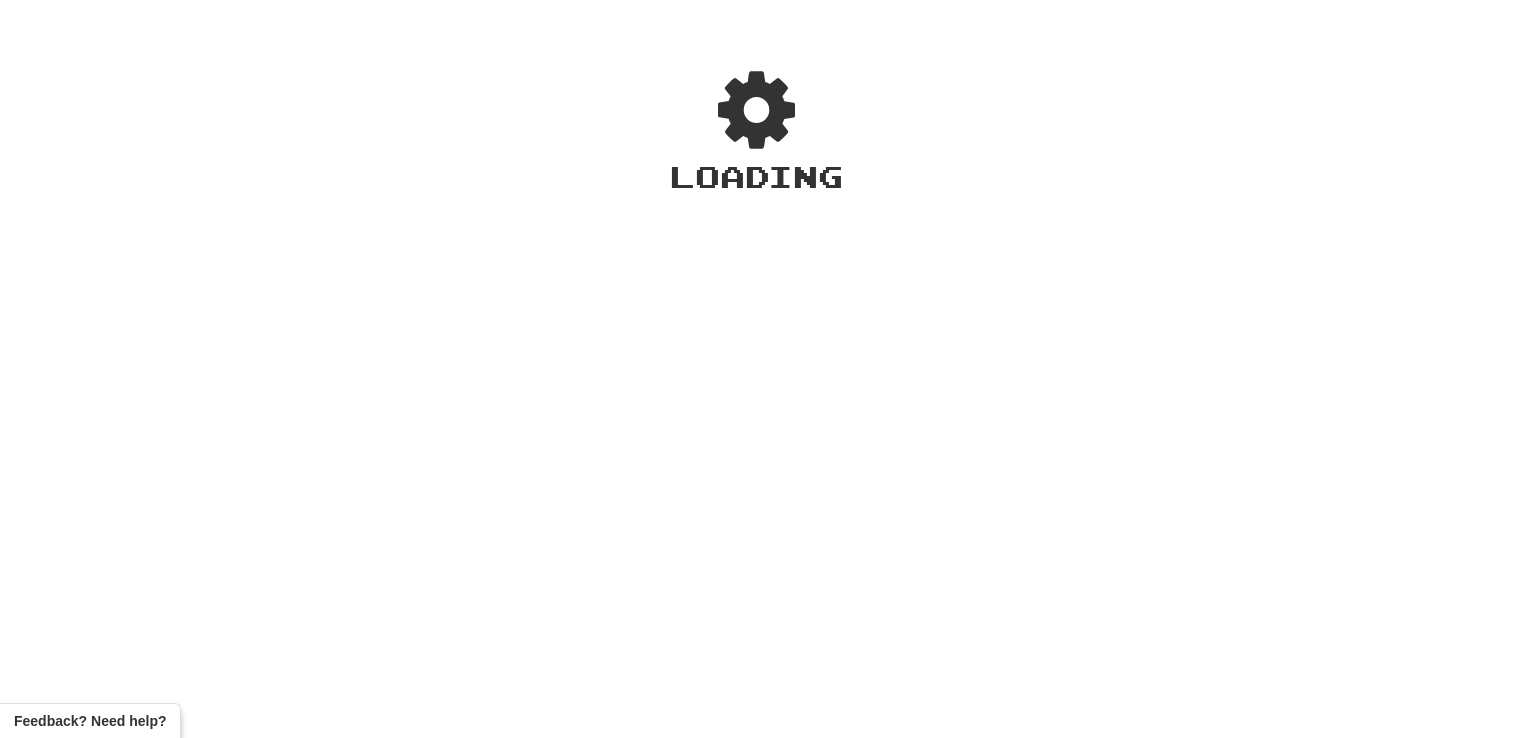 scroll, scrollTop: 0, scrollLeft: 0, axis: both 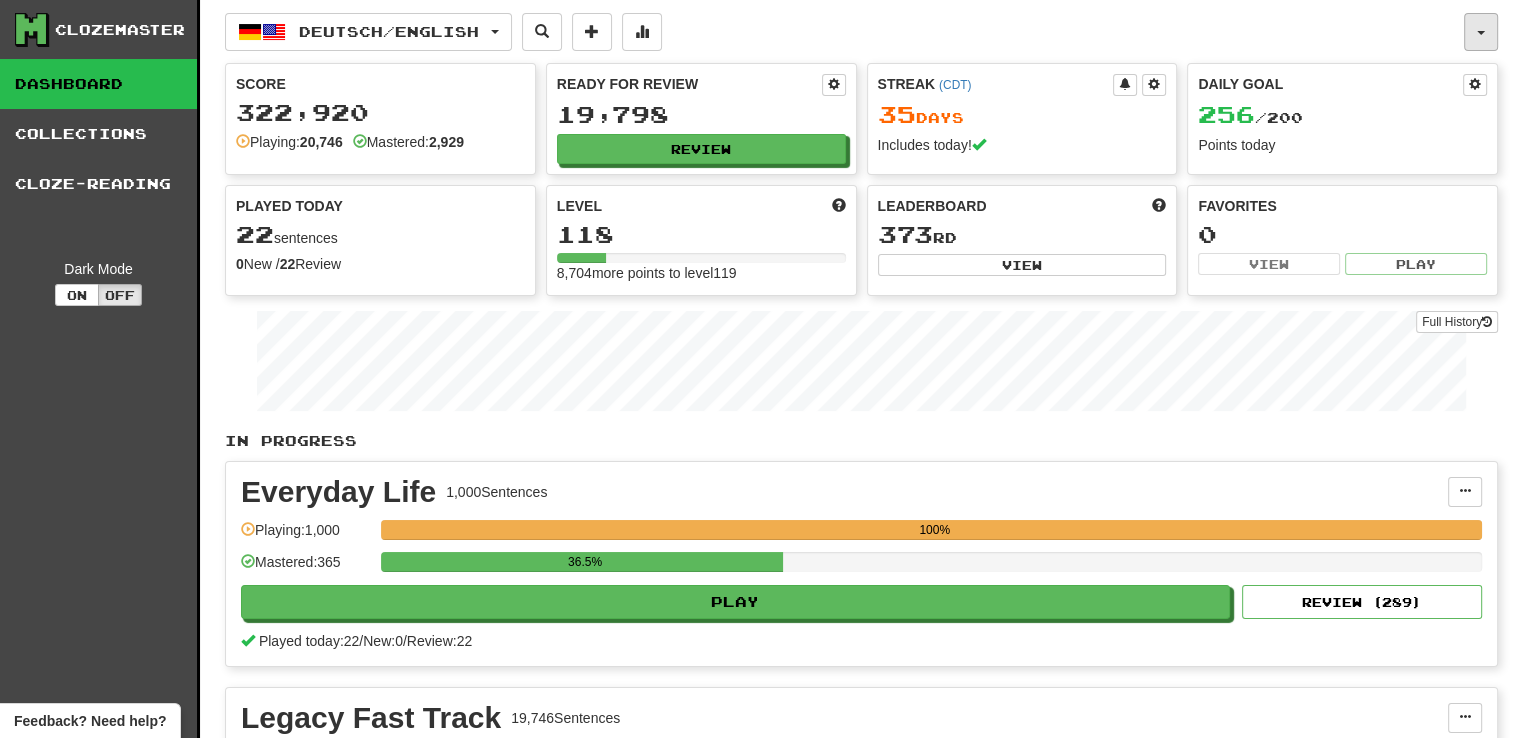 click at bounding box center [1481, 32] 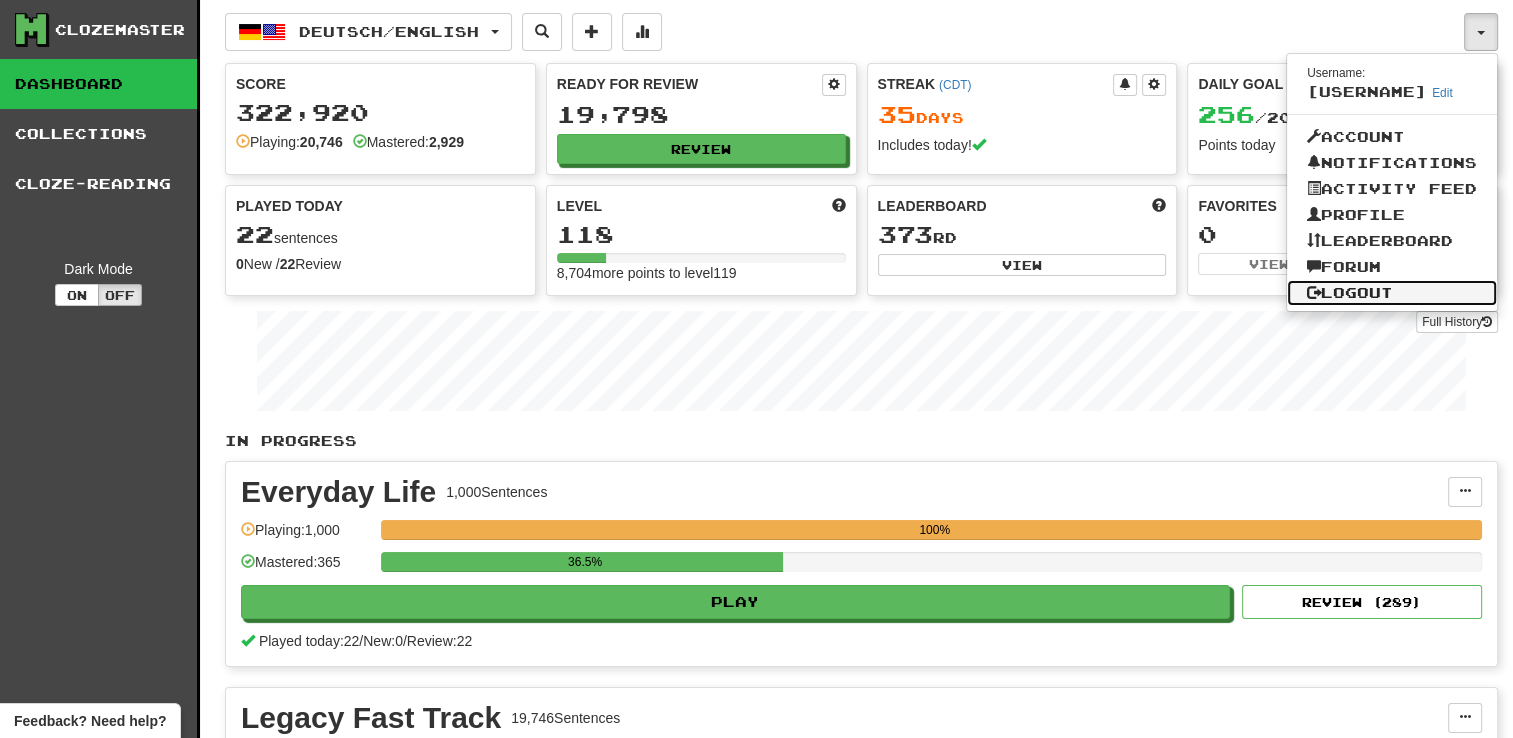 click on "Logout" at bounding box center (1392, 293) 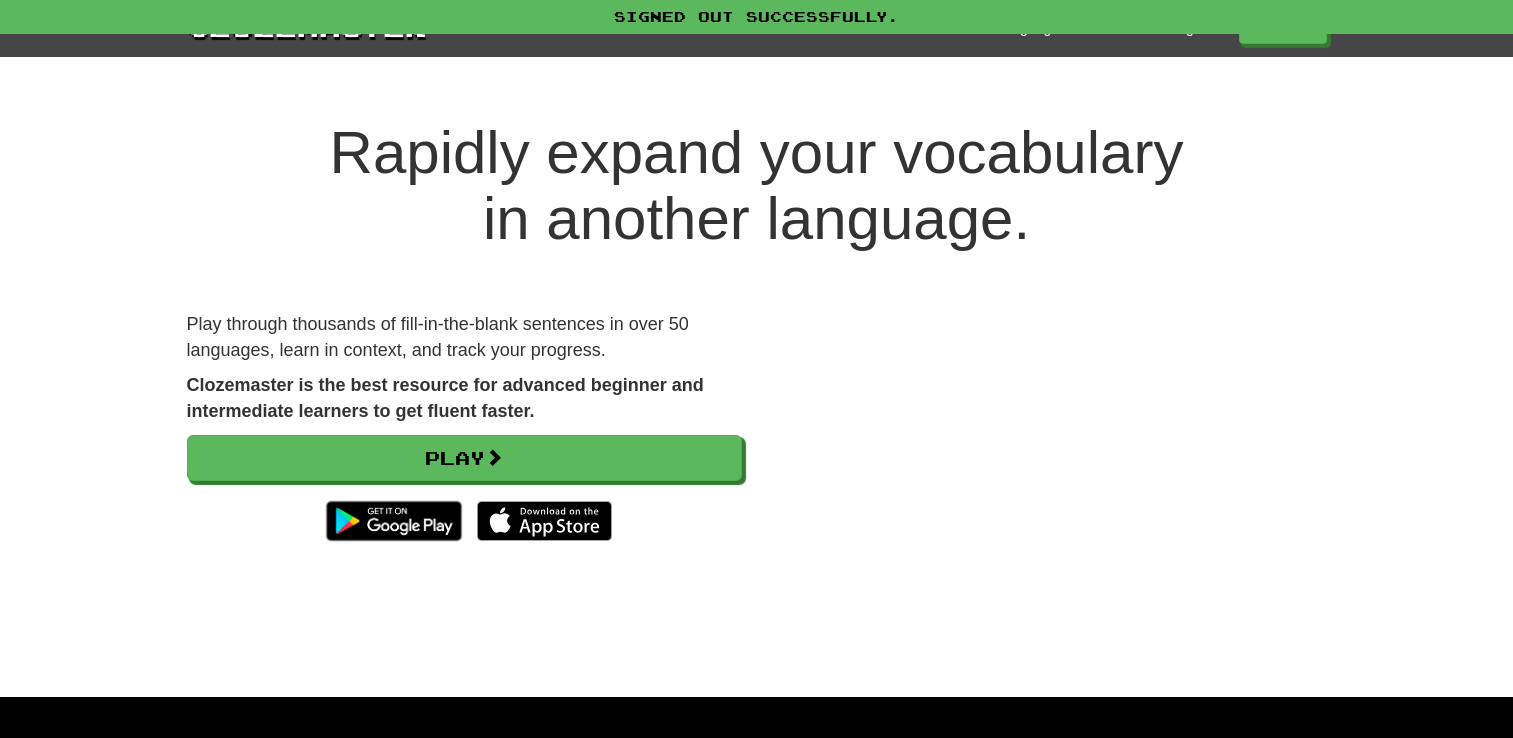 scroll, scrollTop: 0, scrollLeft: 0, axis: both 